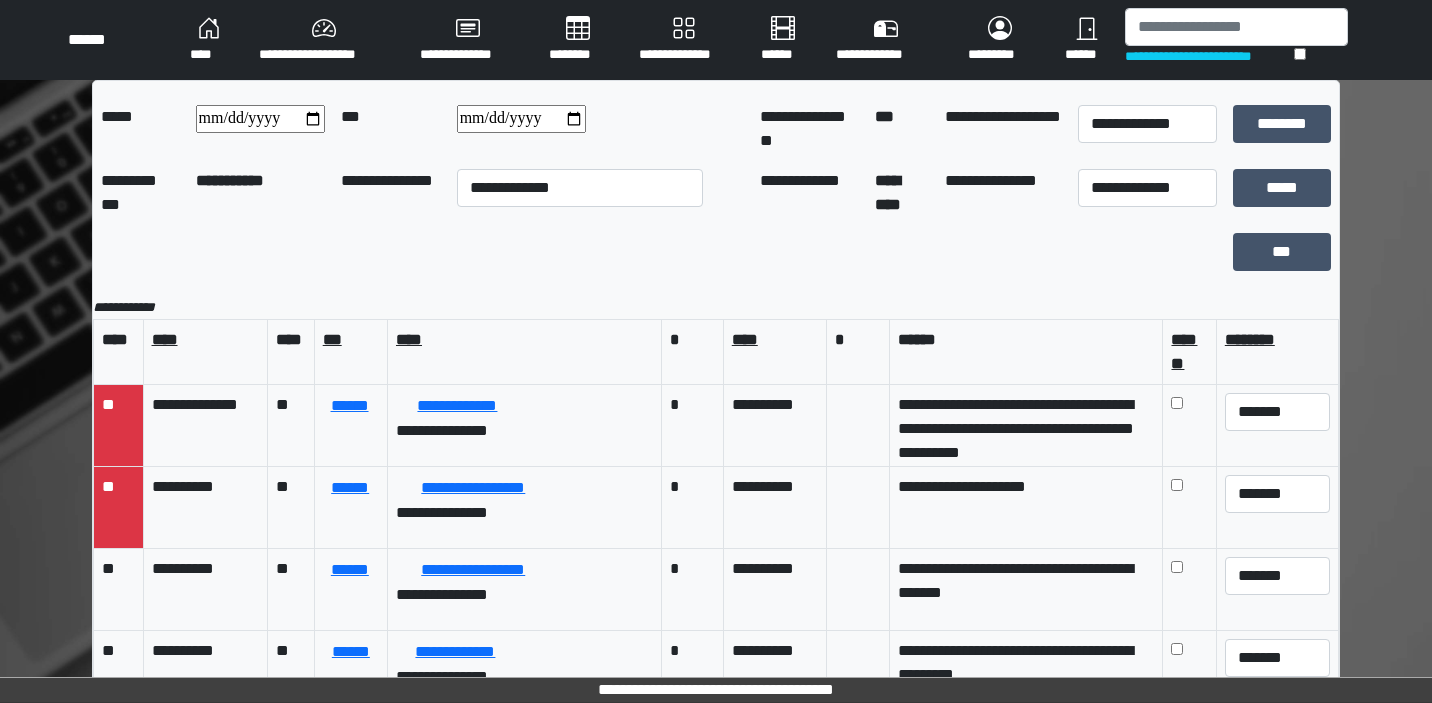 scroll, scrollTop: 0, scrollLeft: 0, axis: both 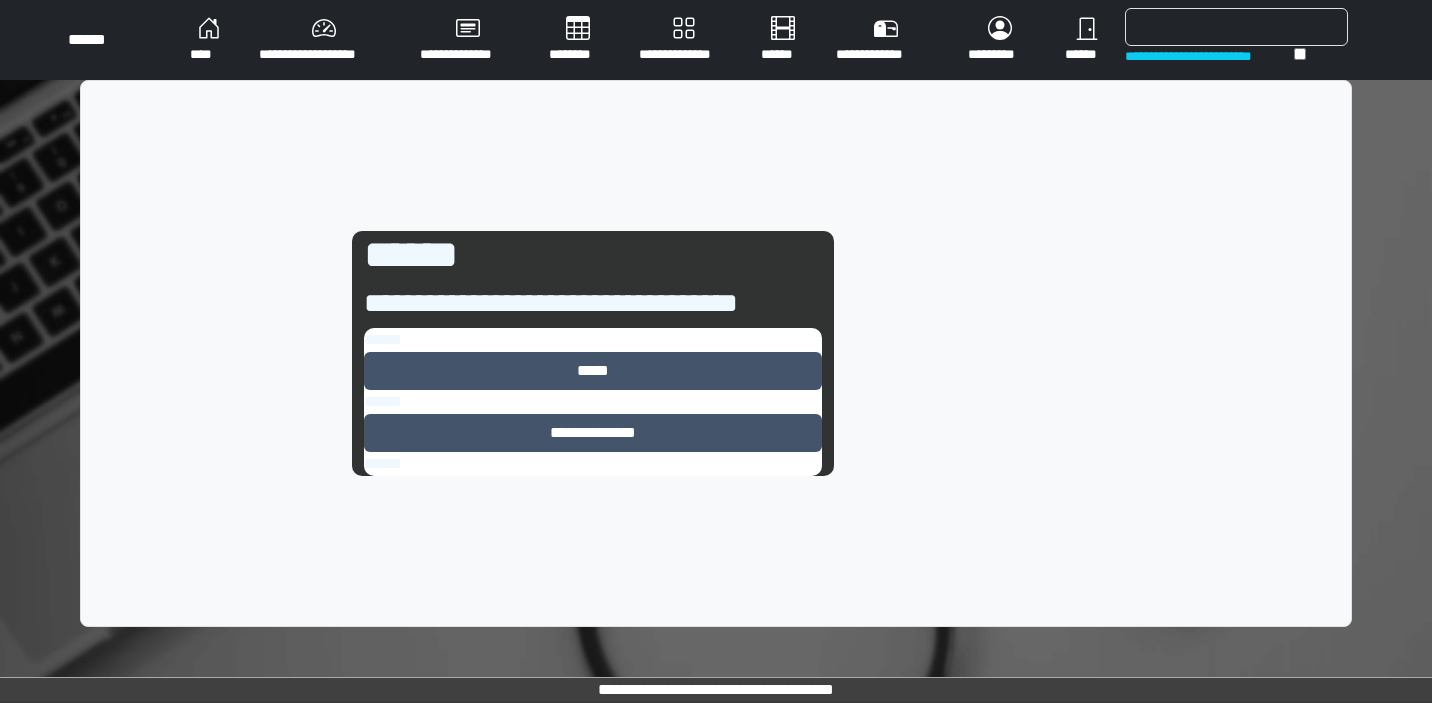 click on "*****" at bounding box center (593, 371) 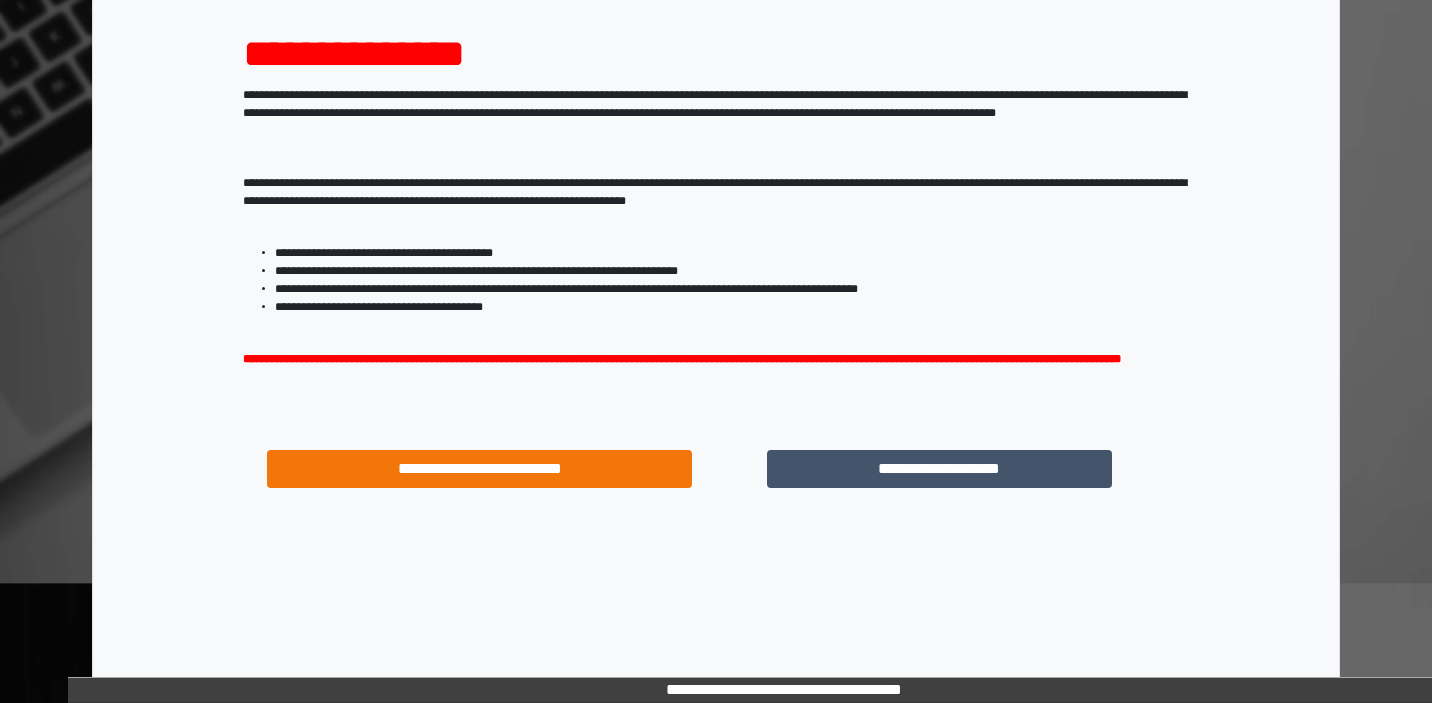 scroll, scrollTop: 225, scrollLeft: 0, axis: vertical 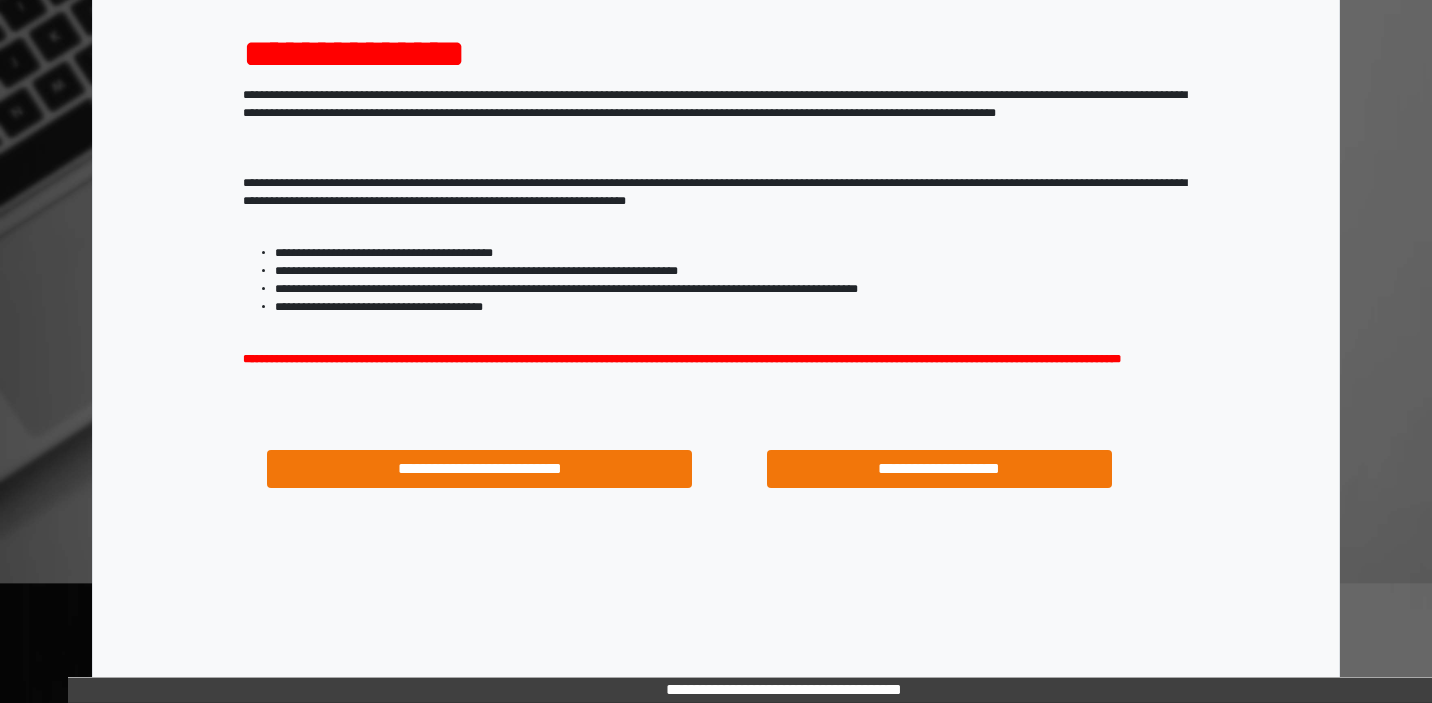 click on "**********" at bounding box center (939, 469) 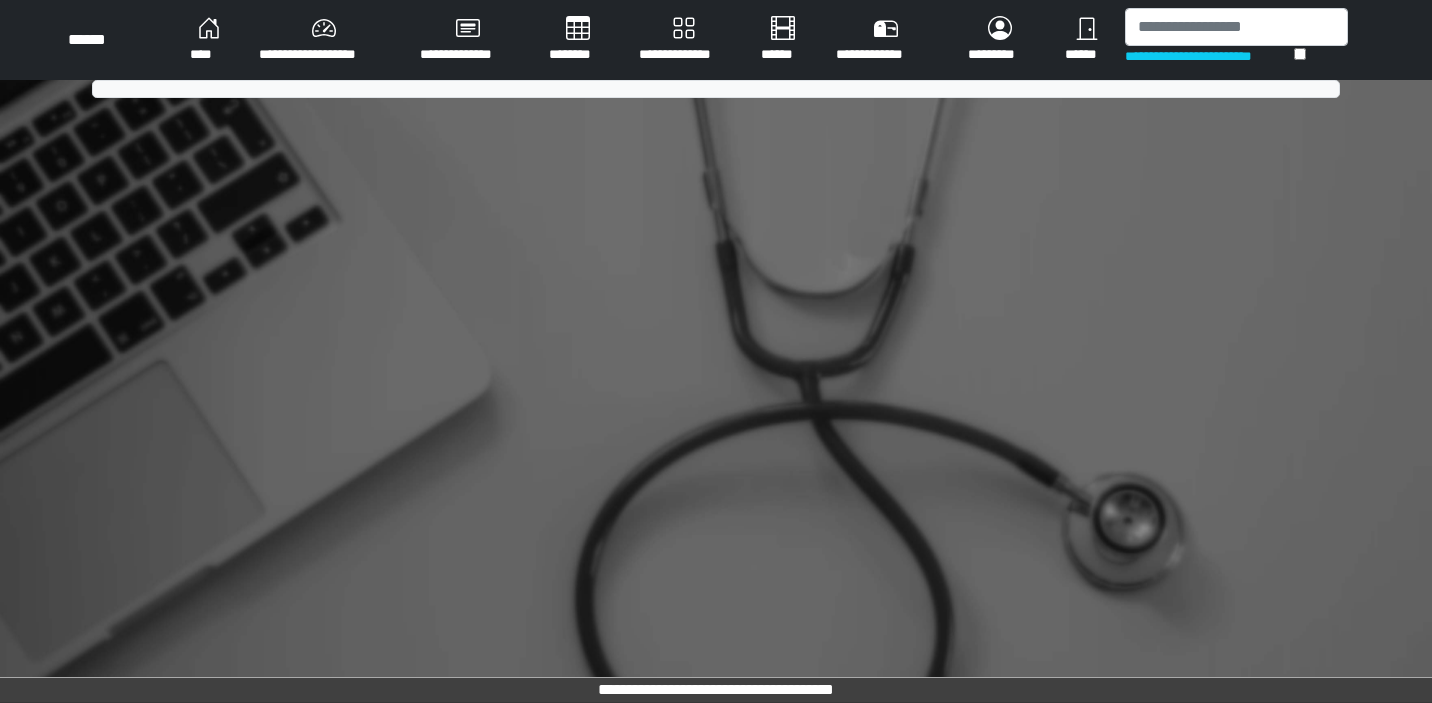 scroll, scrollTop: 0, scrollLeft: 0, axis: both 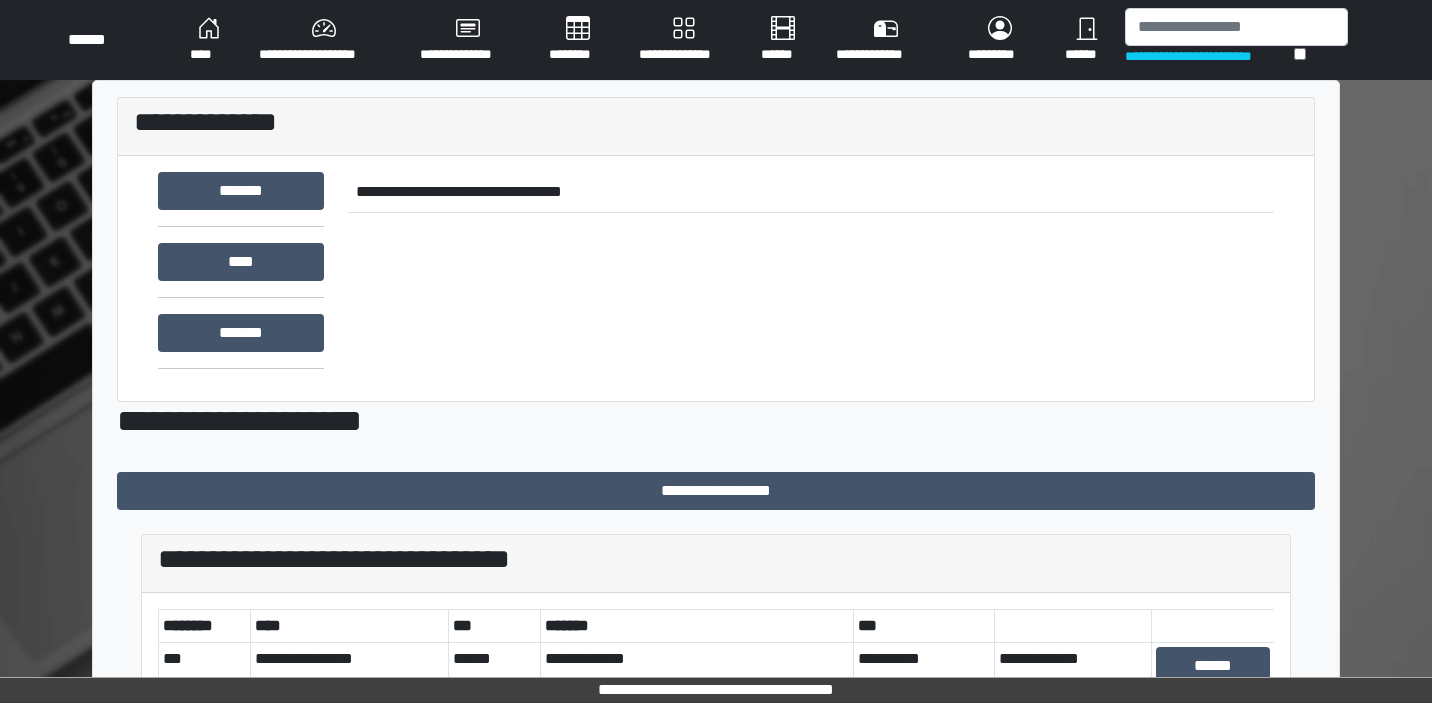 click on "********" at bounding box center (578, 40) 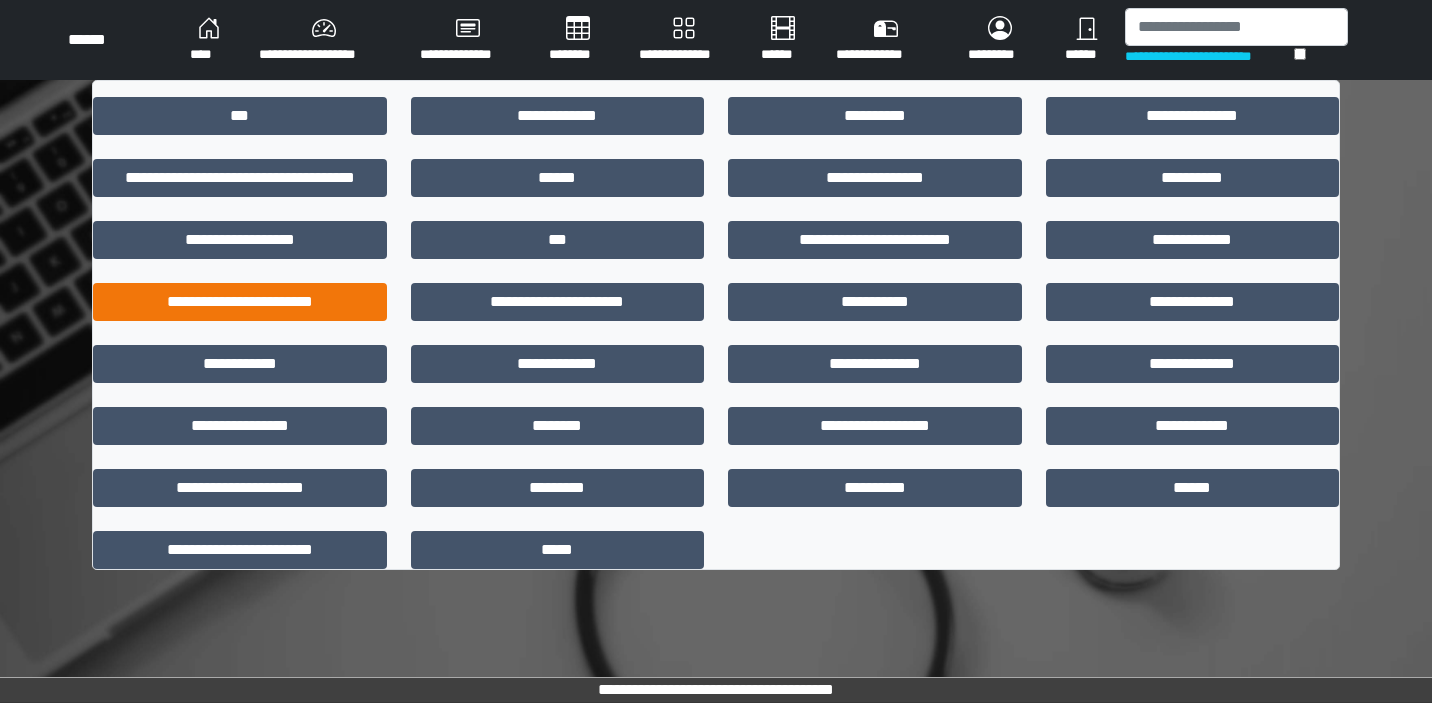 click on "**********" at bounding box center (240, 302) 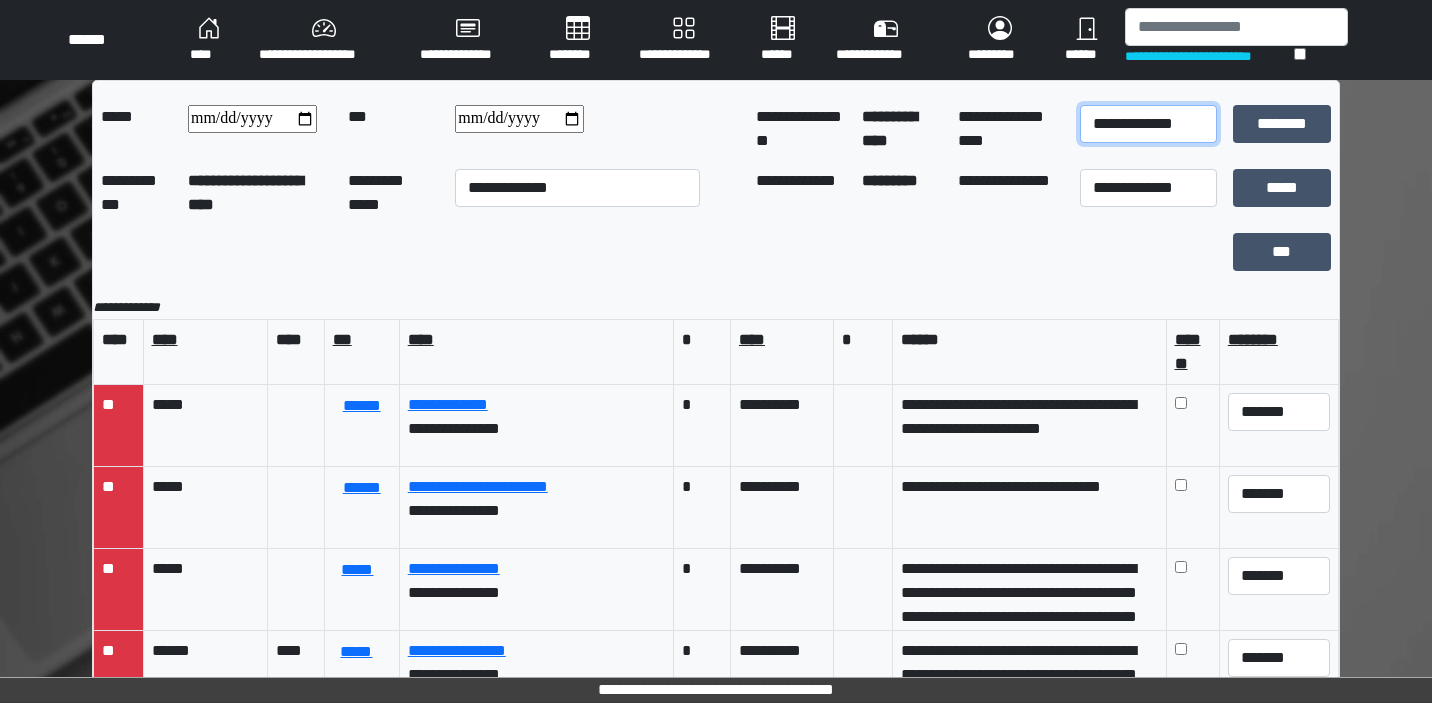 select on "*" 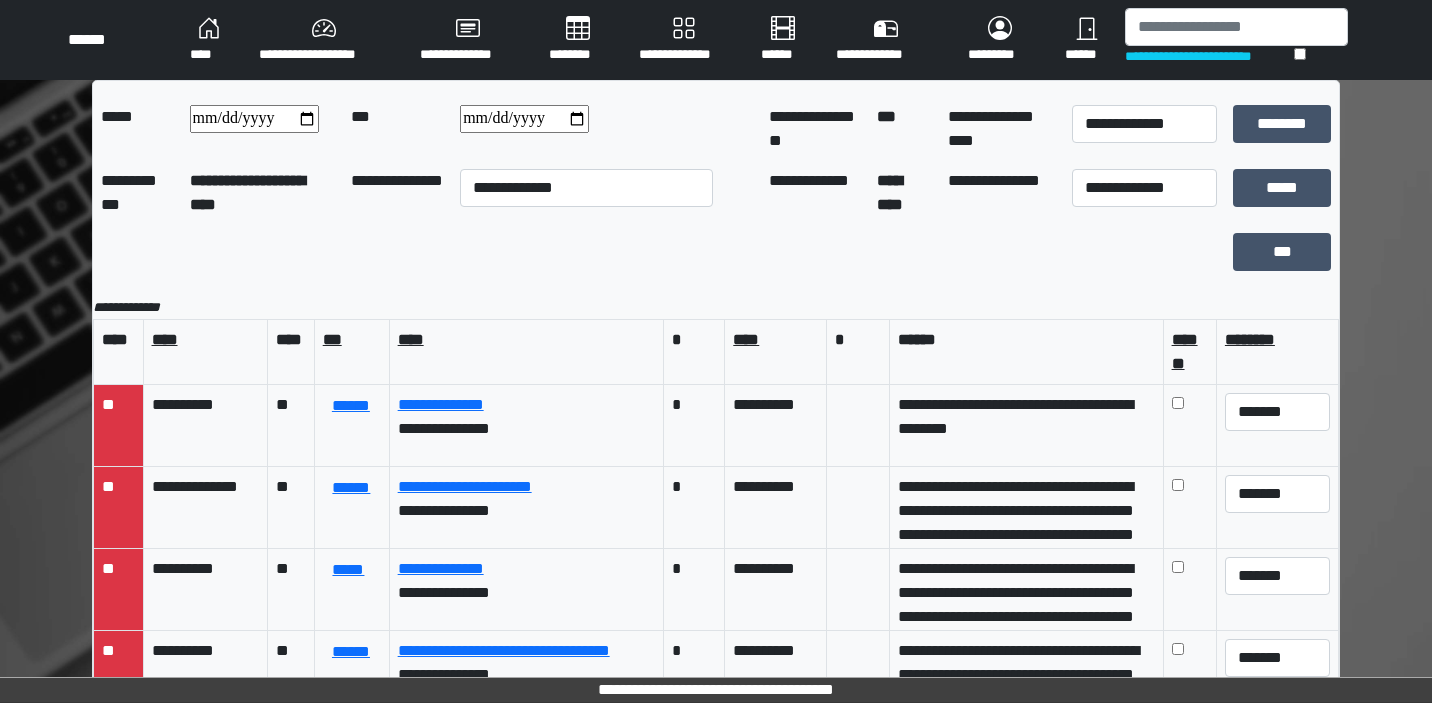 click at bounding box center (524, 119) 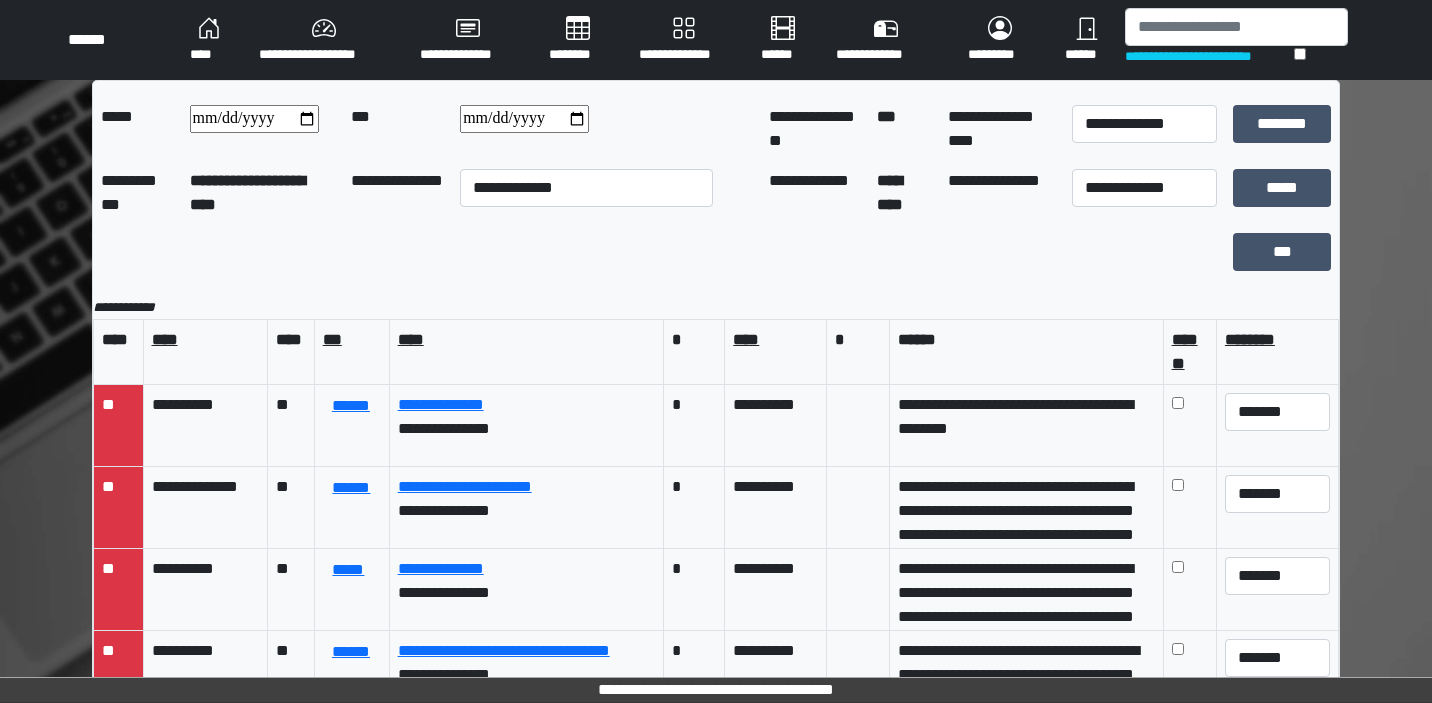 scroll, scrollTop: 0, scrollLeft: 0, axis: both 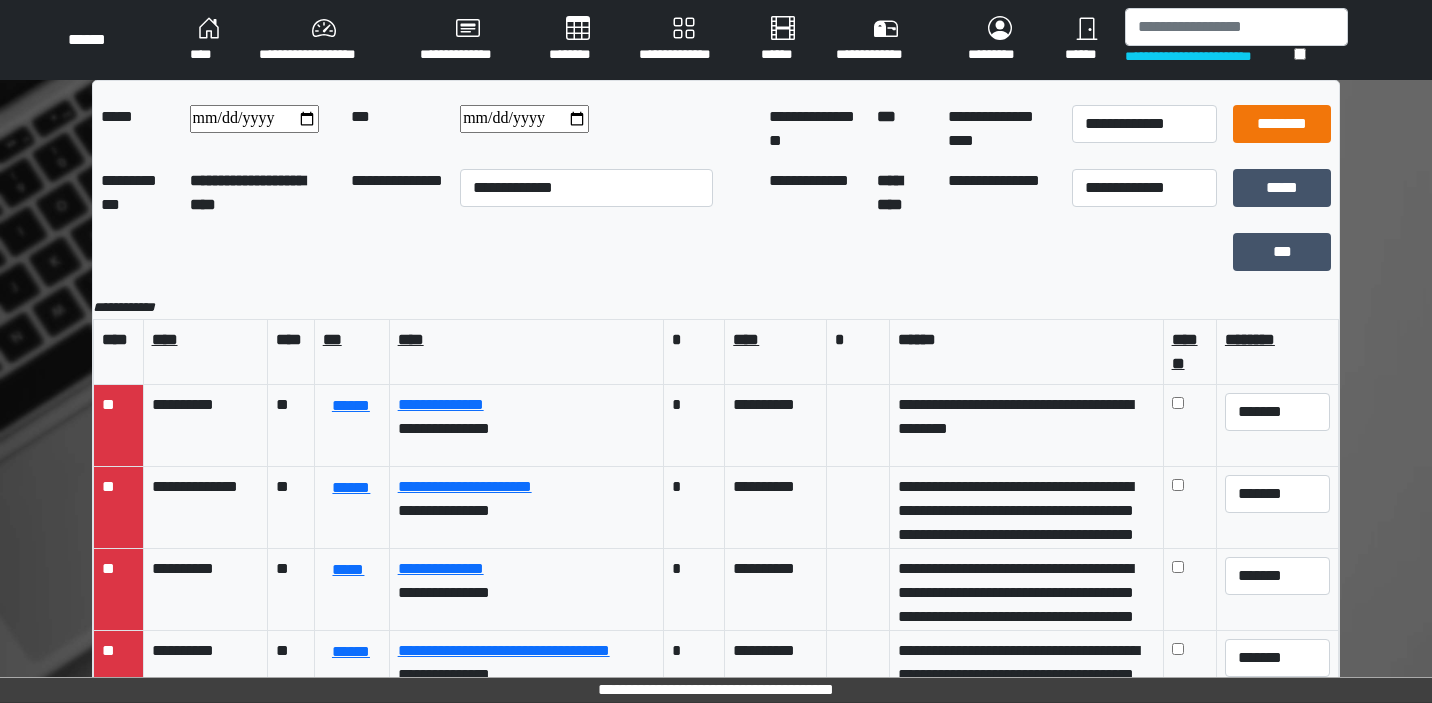 click on "********" at bounding box center (1282, 124) 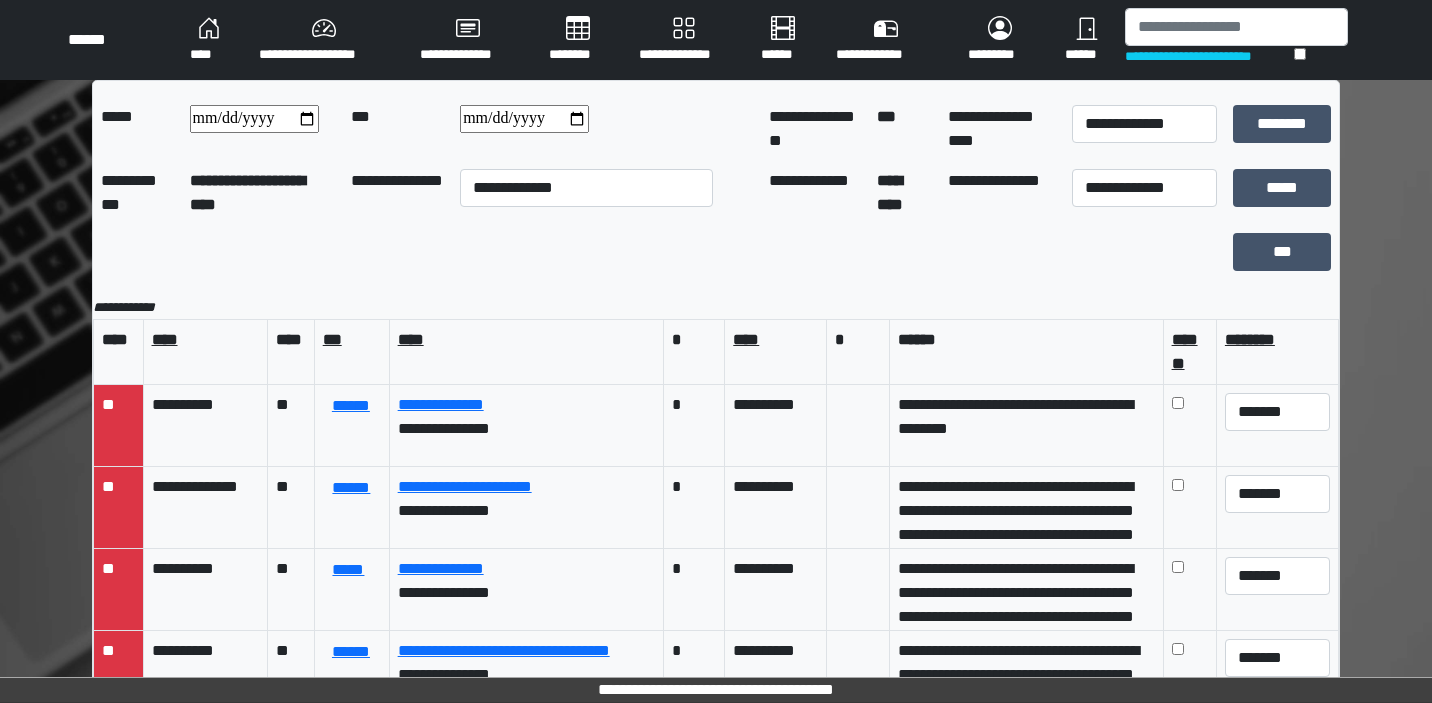 click on "********" at bounding box center (578, 40) 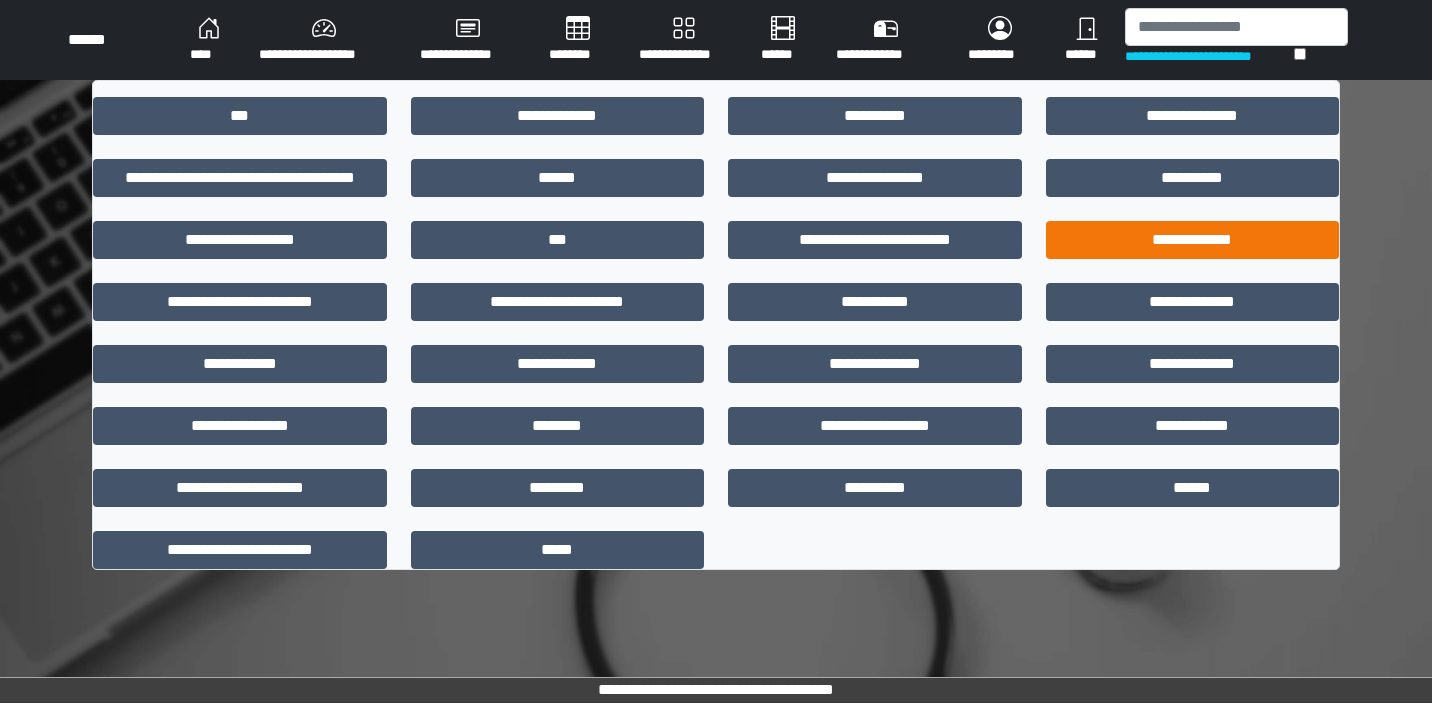 click on "**********" at bounding box center (1193, 240) 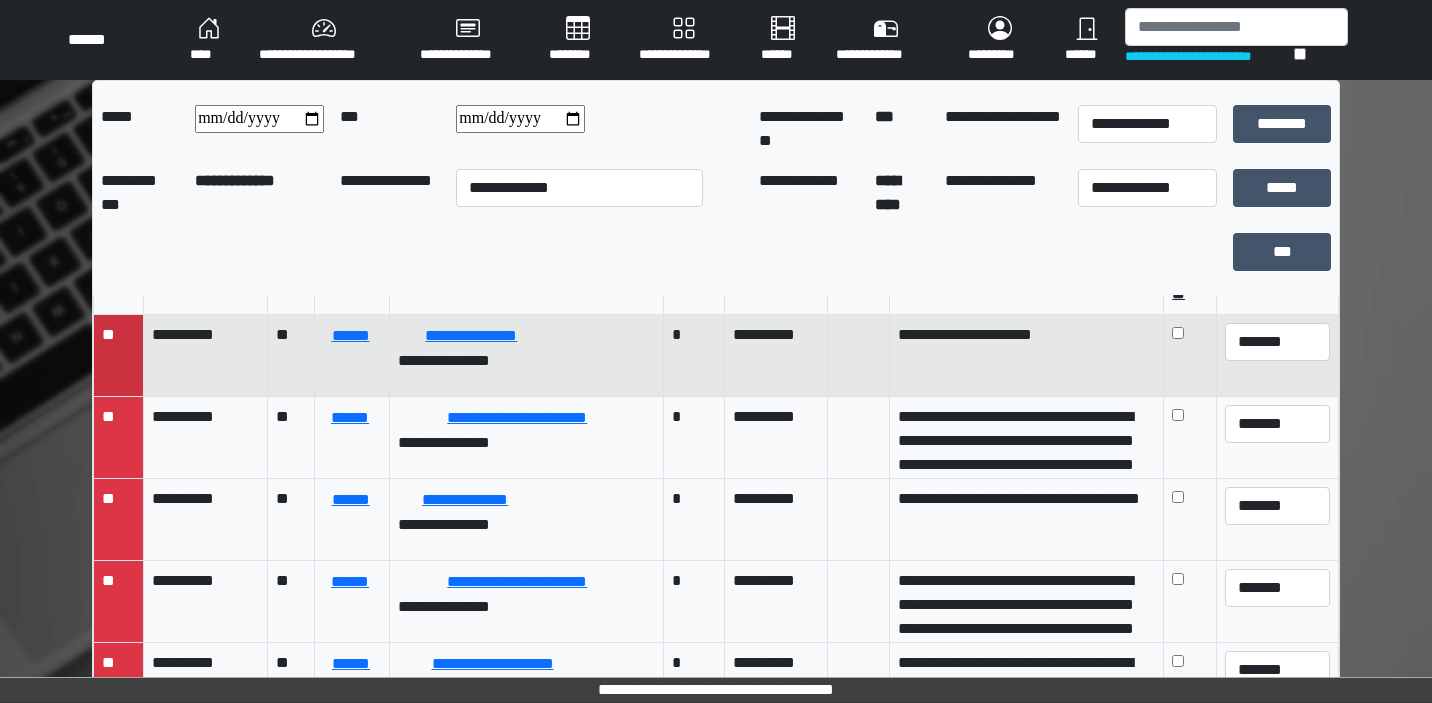 scroll, scrollTop: 0, scrollLeft: 0, axis: both 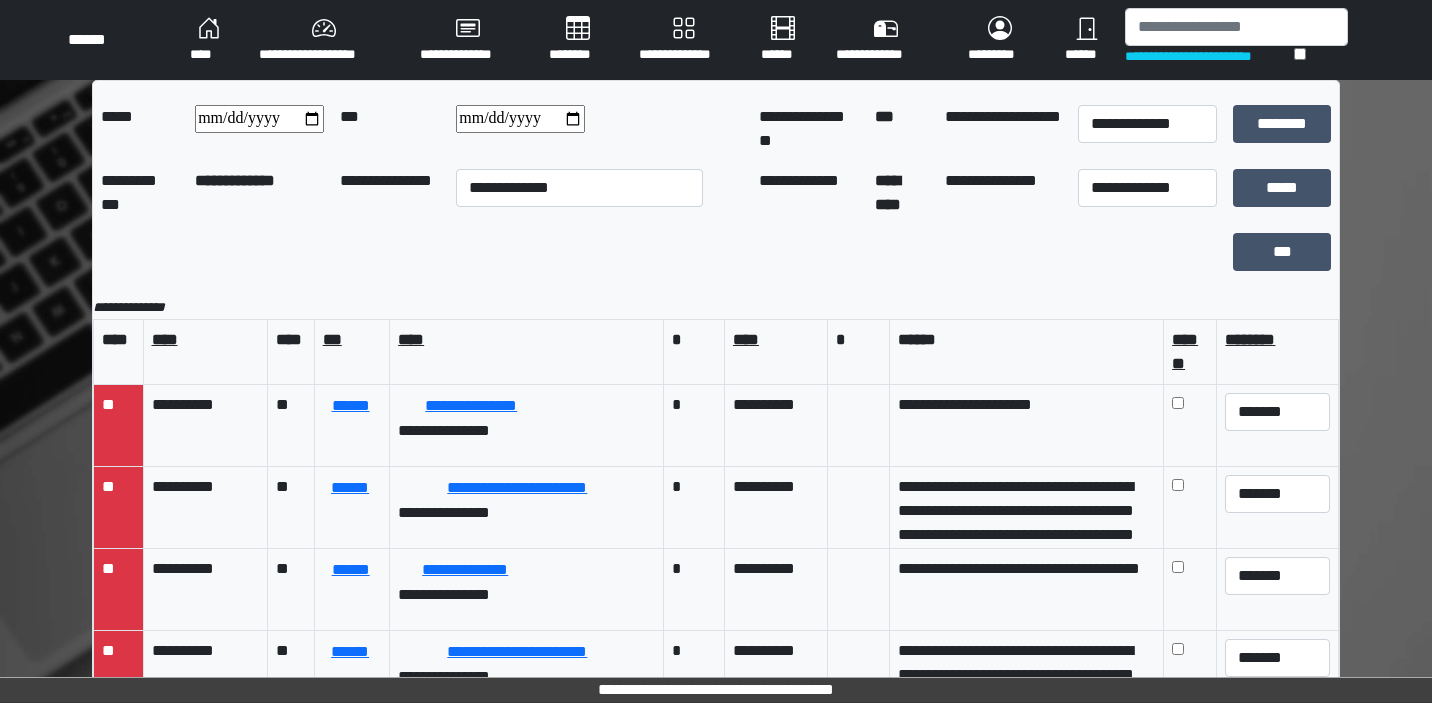 click on "********" at bounding box center [578, 40] 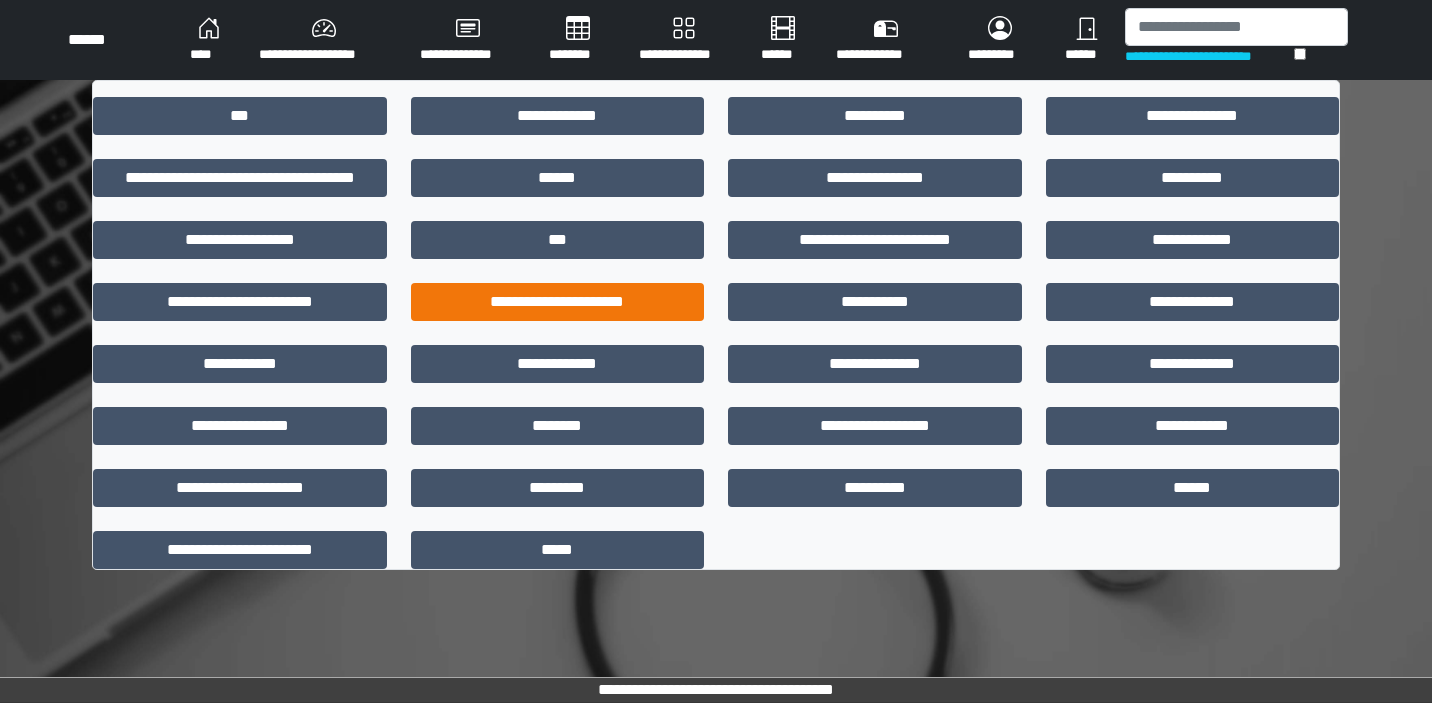 click on "**********" at bounding box center [558, 302] 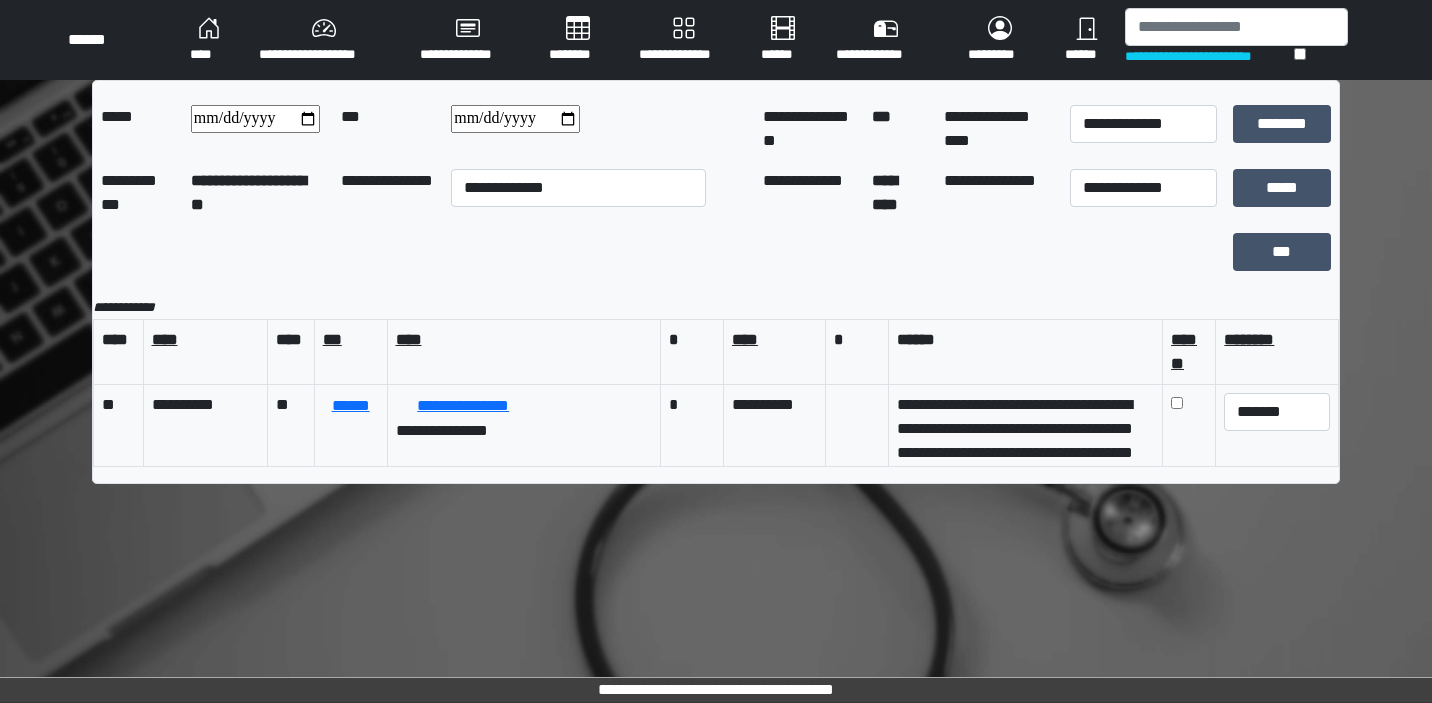 scroll, scrollTop: 0, scrollLeft: 0, axis: both 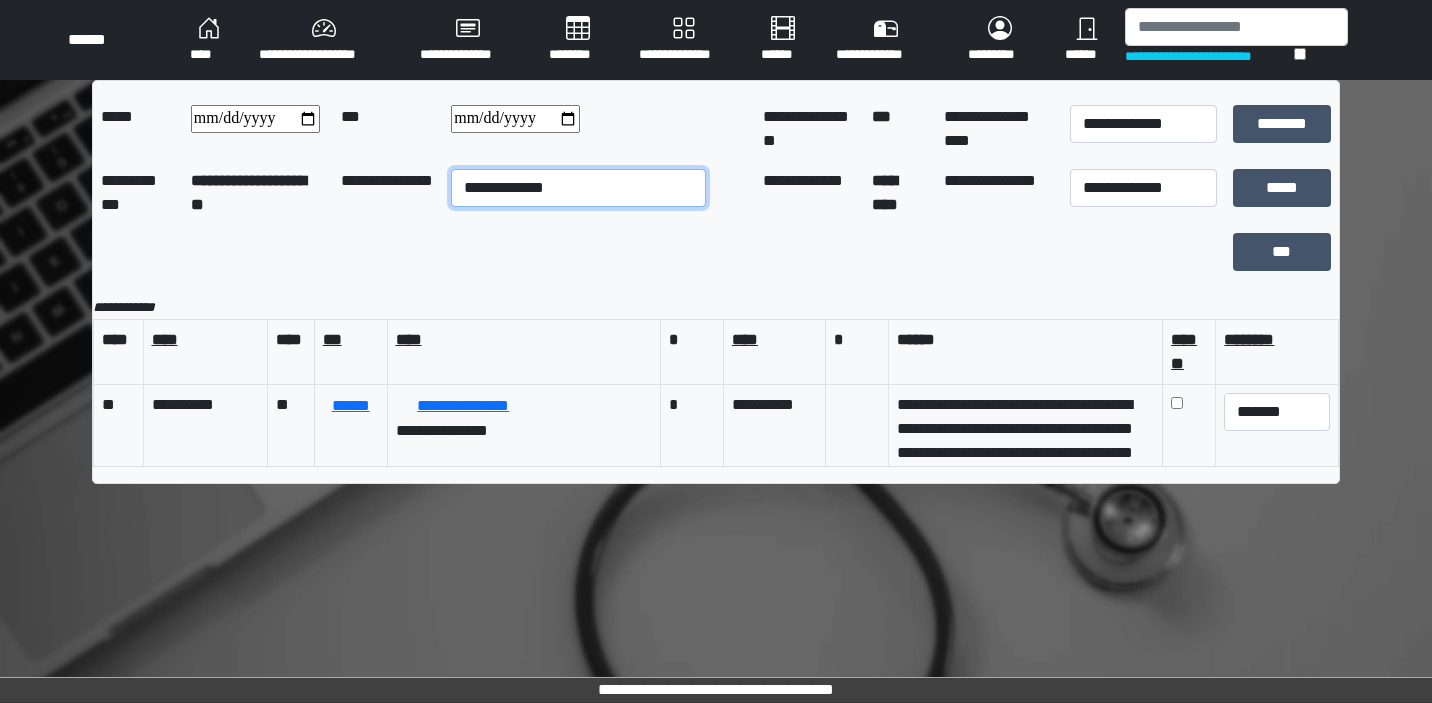 select on "**" 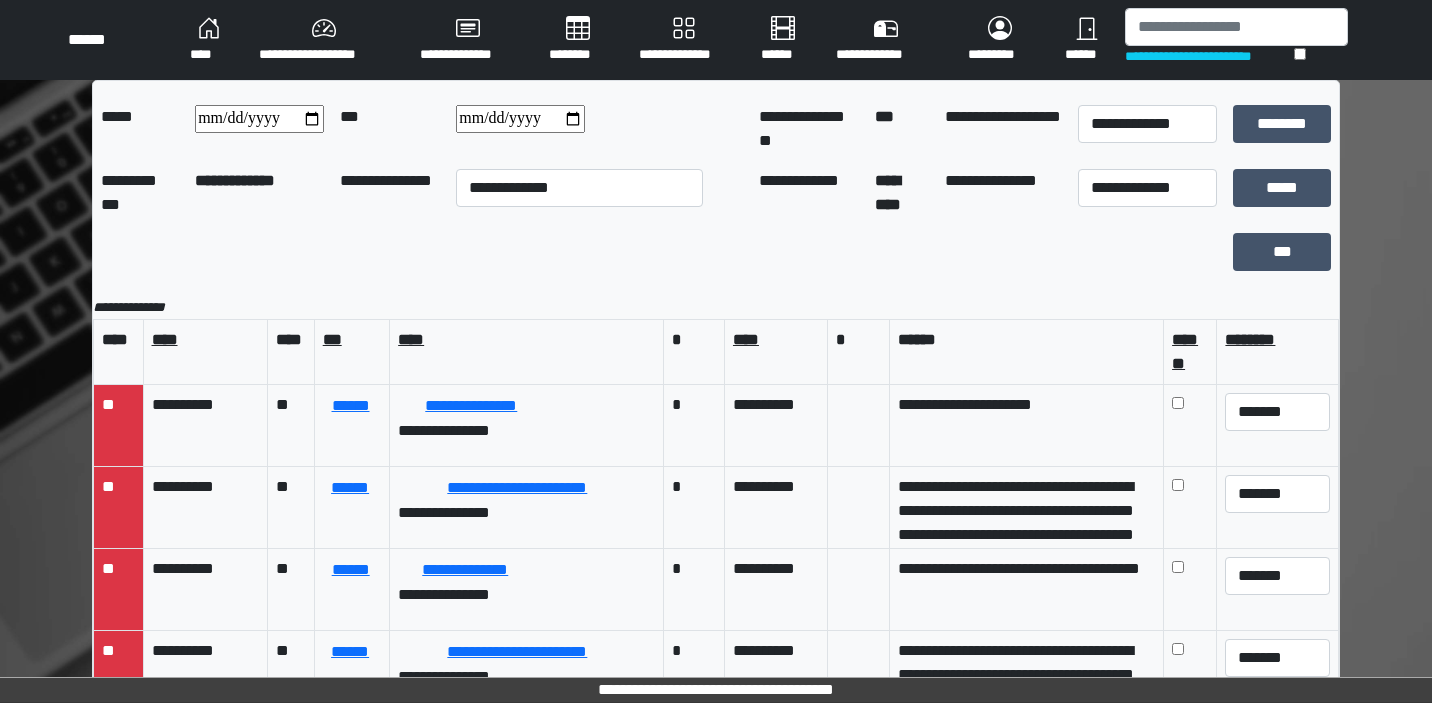 scroll, scrollTop: 0, scrollLeft: 0, axis: both 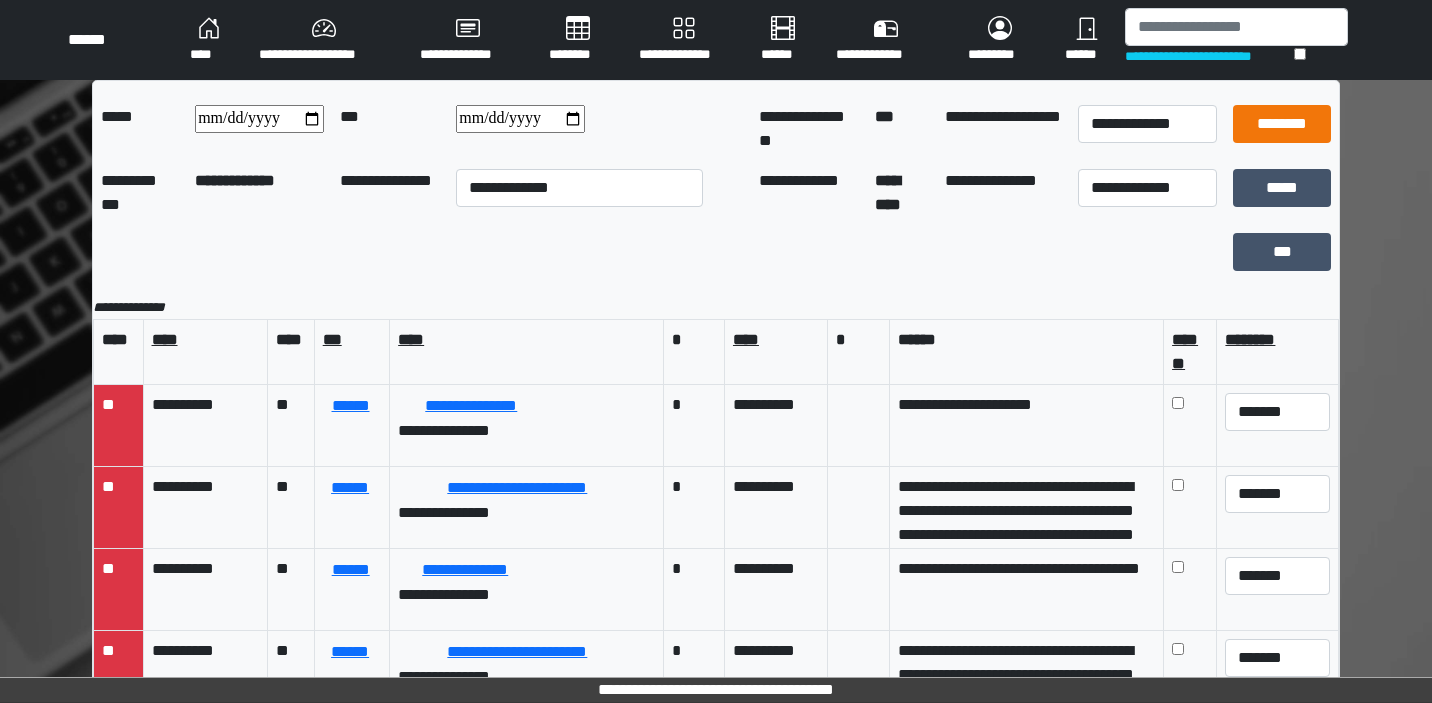 click on "********" at bounding box center (1282, 124) 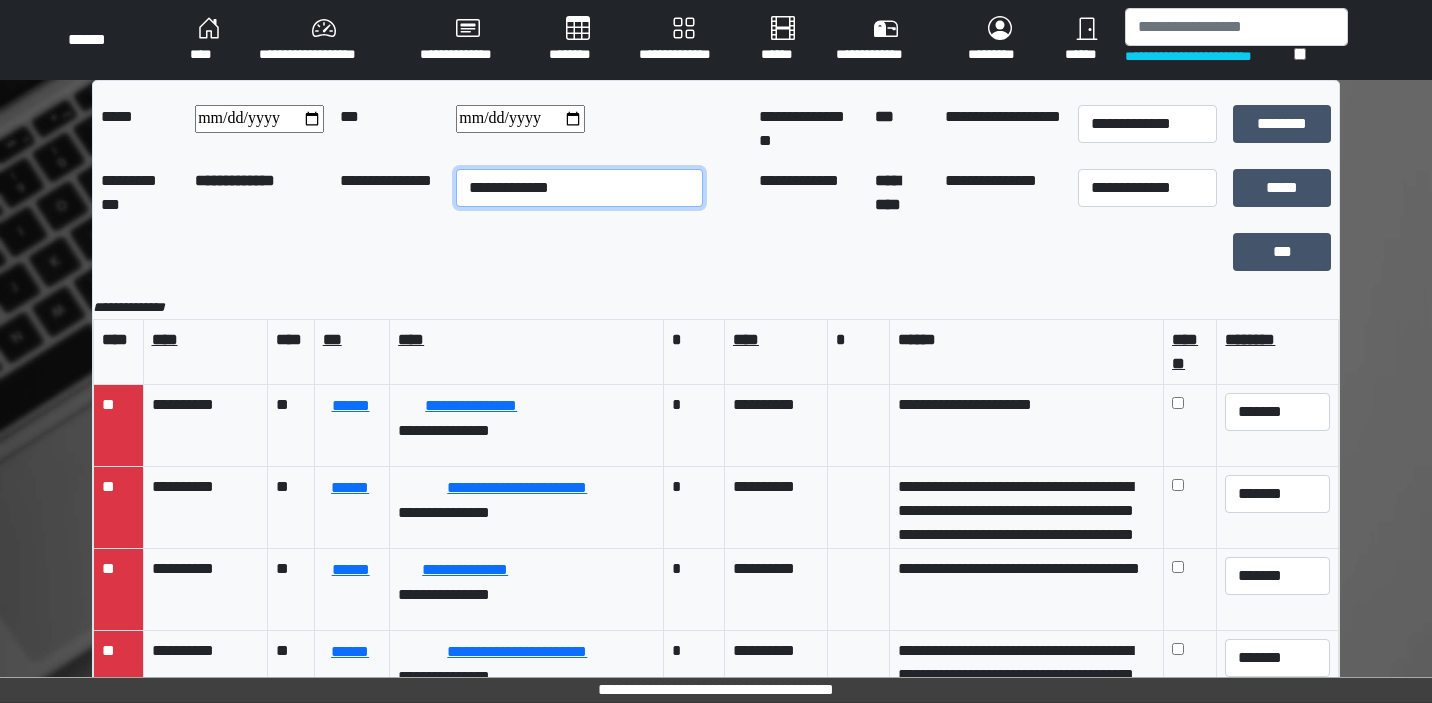 select on "**" 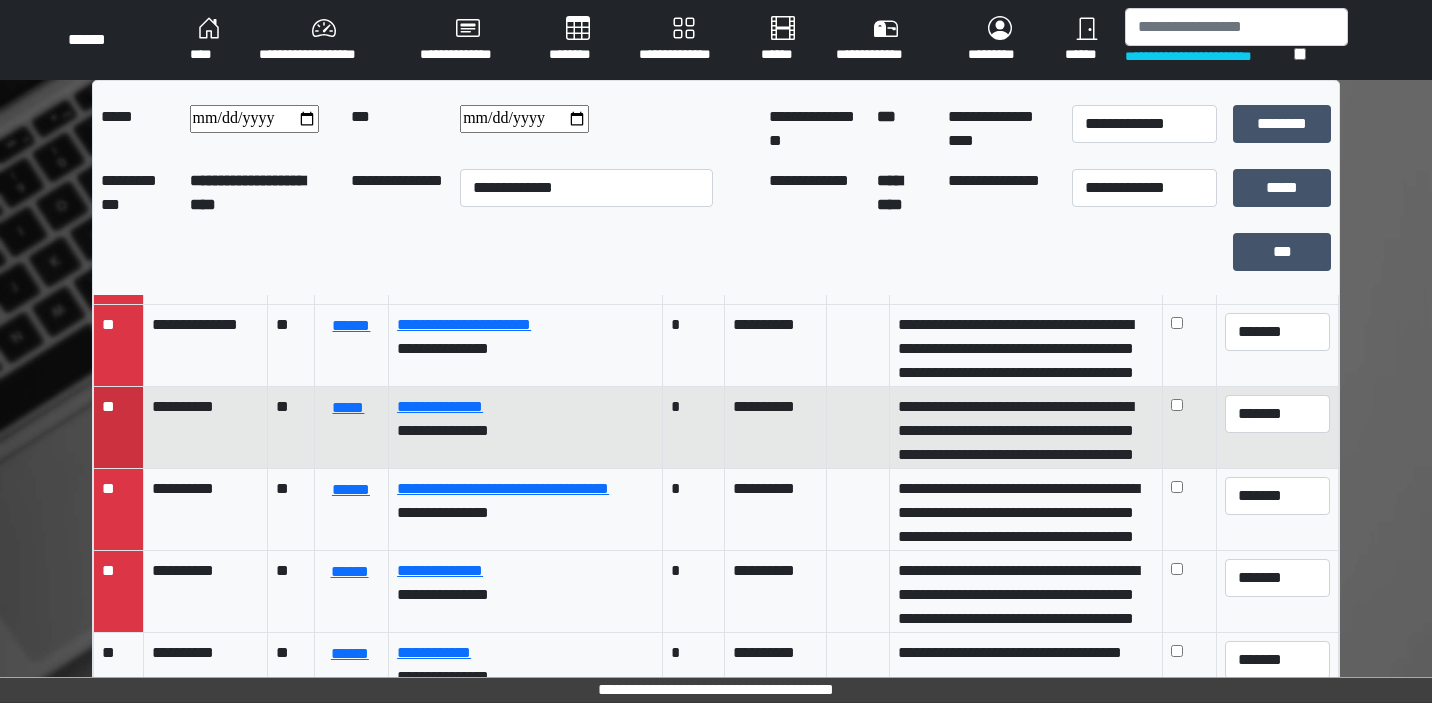 scroll, scrollTop: 169, scrollLeft: 0, axis: vertical 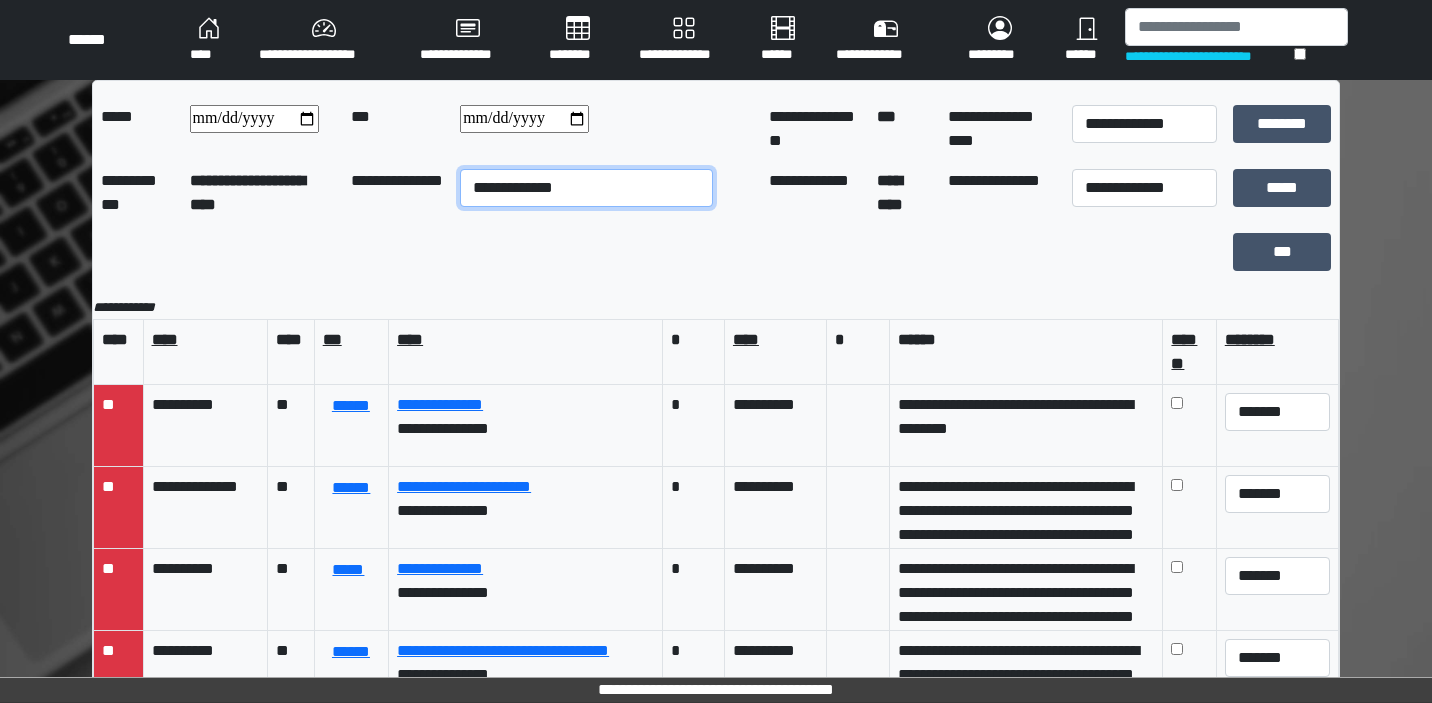 select on "*" 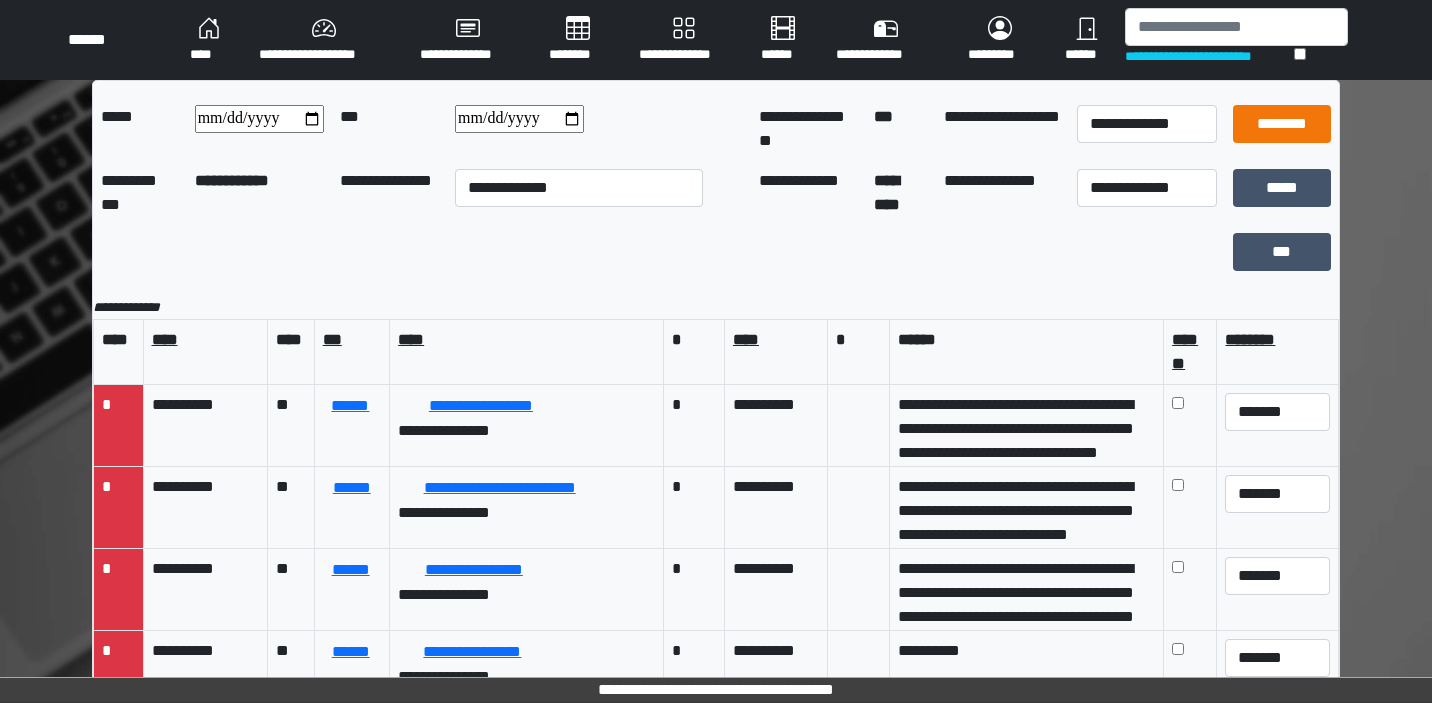 click on "********" at bounding box center (1282, 124) 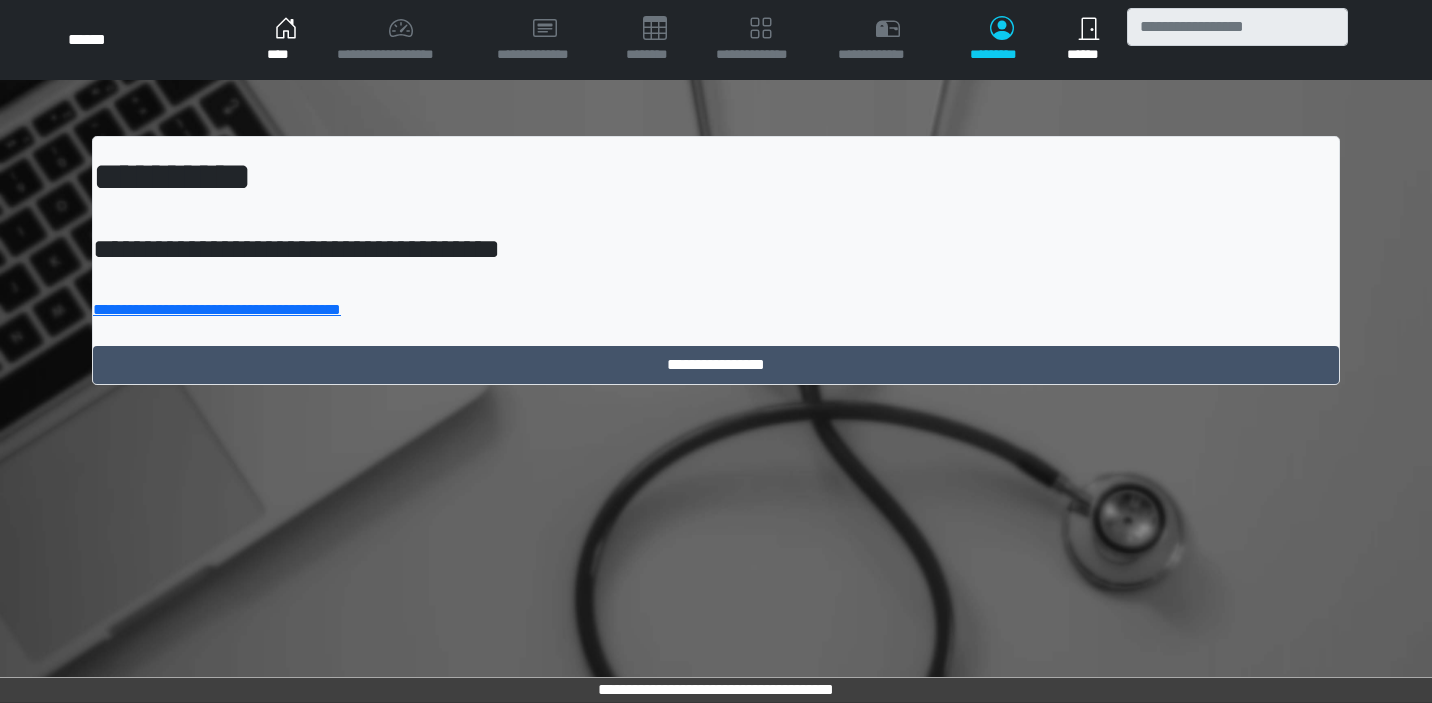 scroll, scrollTop: 0, scrollLeft: 0, axis: both 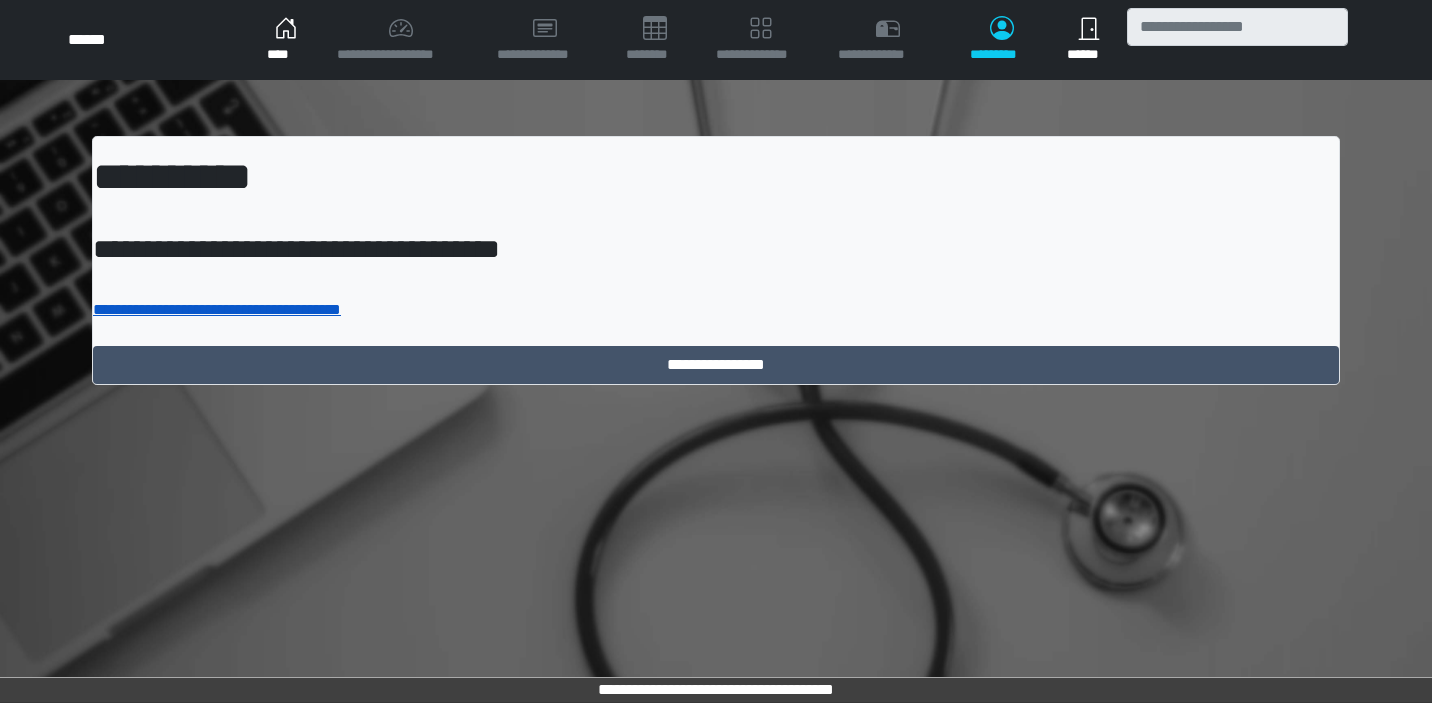 click on "**********" at bounding box center [217, 309] 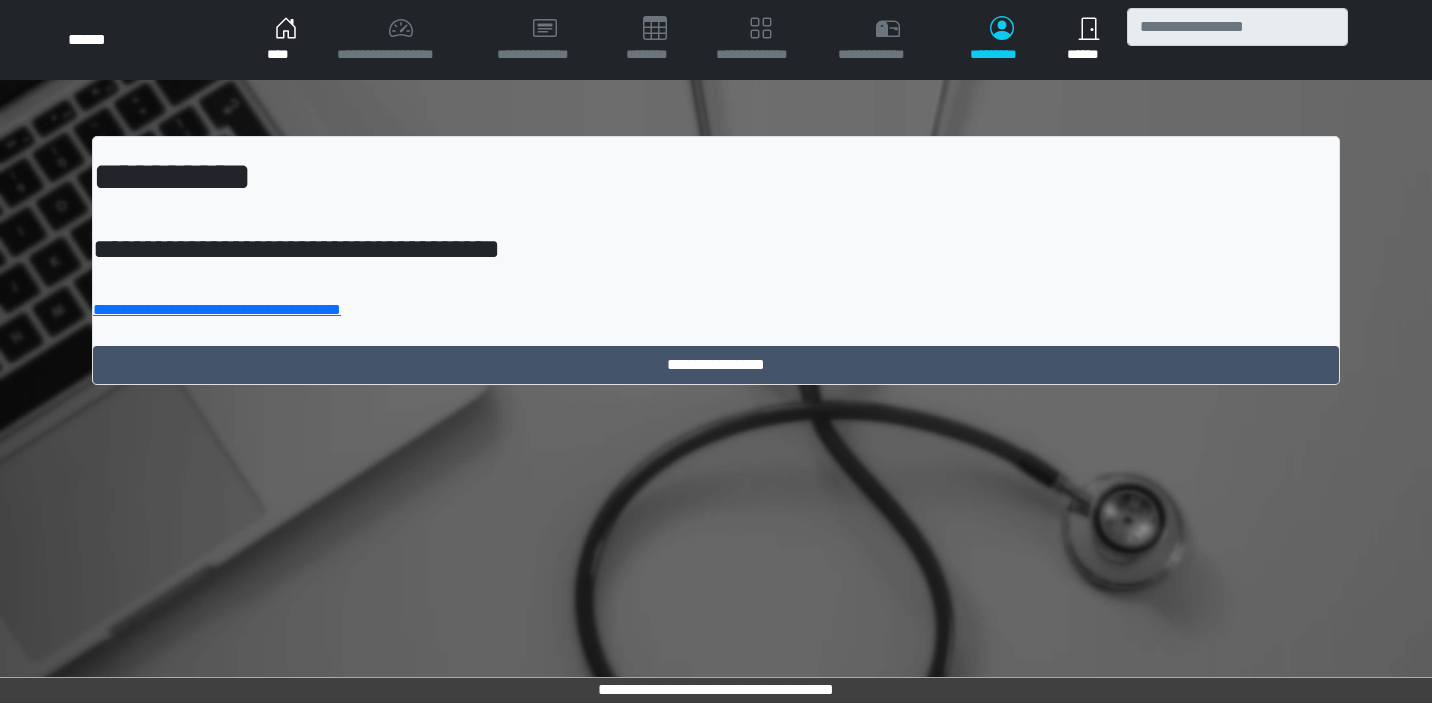 scroll, scrollTop: 0, scrollLeft: 0, axis: both 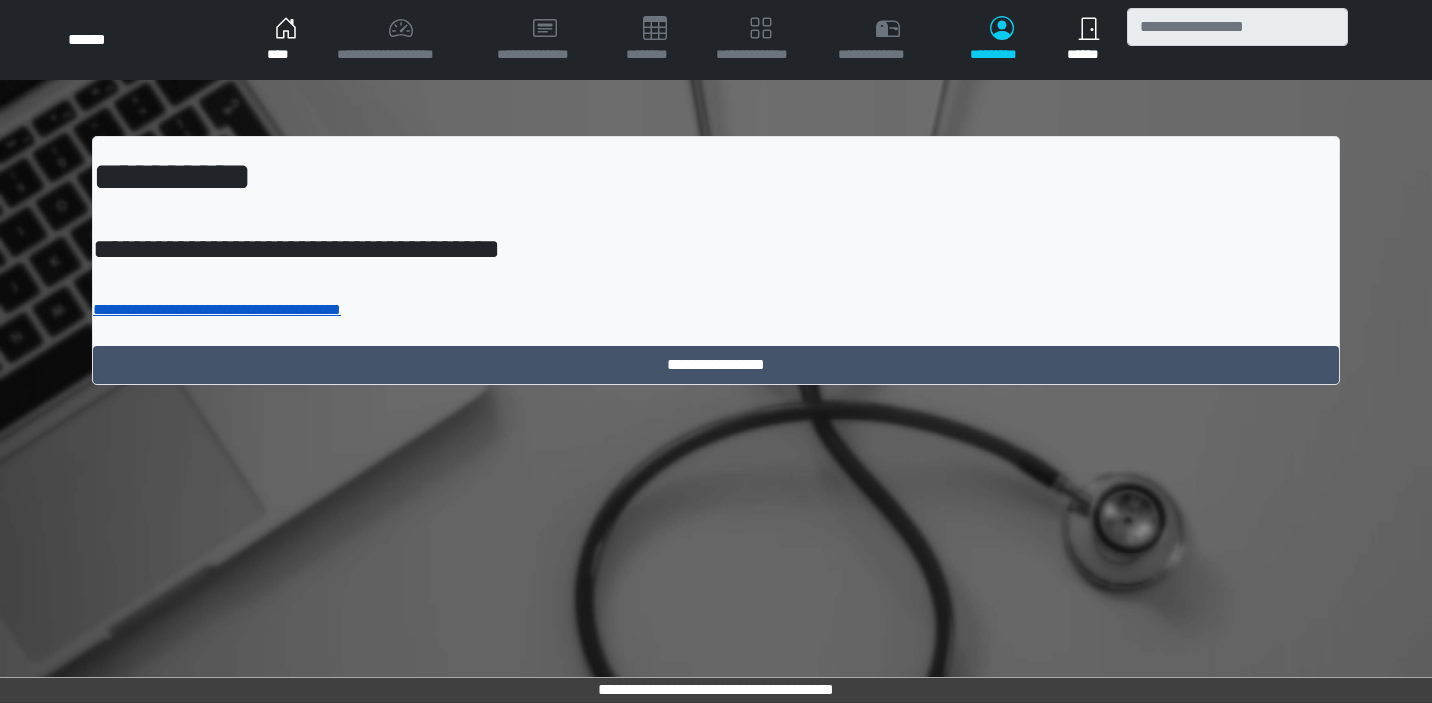 click on "**********" at bounding box center (217, 309) 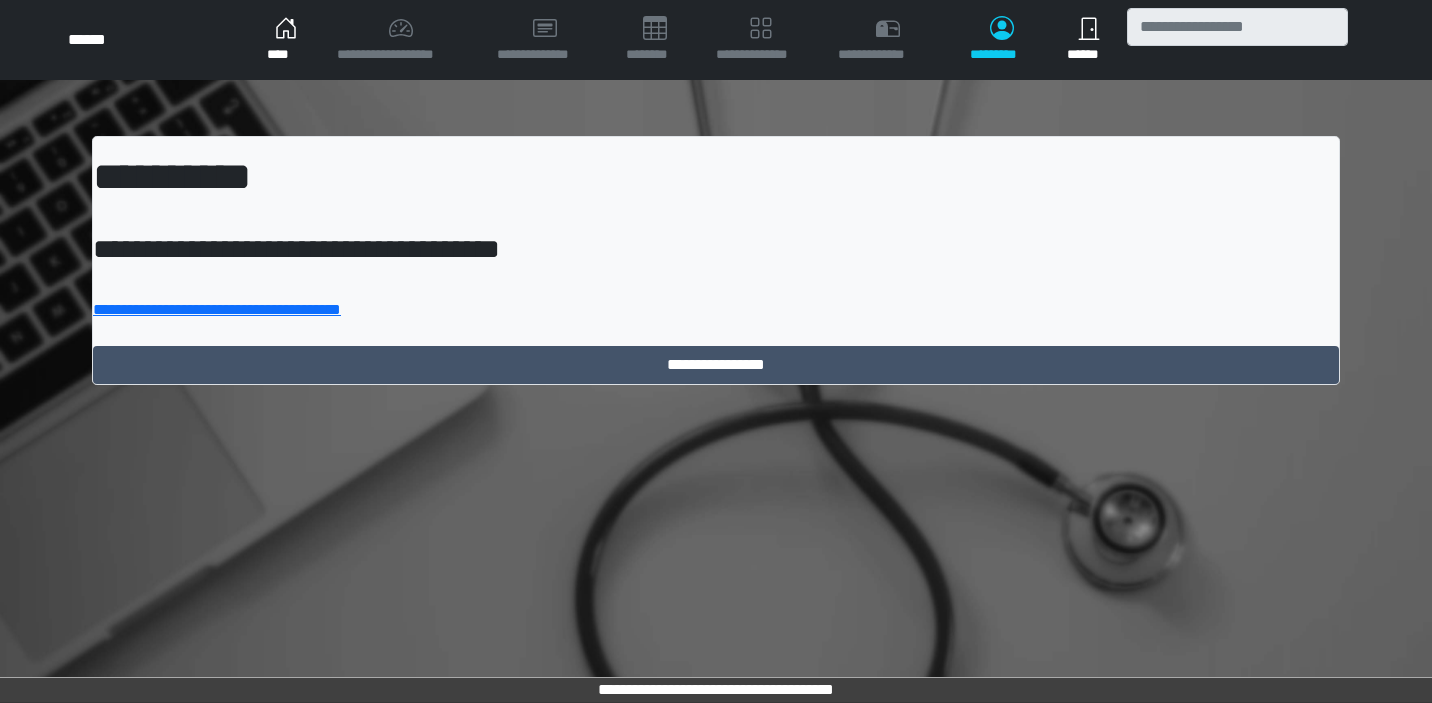 click on "****" at bounding box center [285, 40] 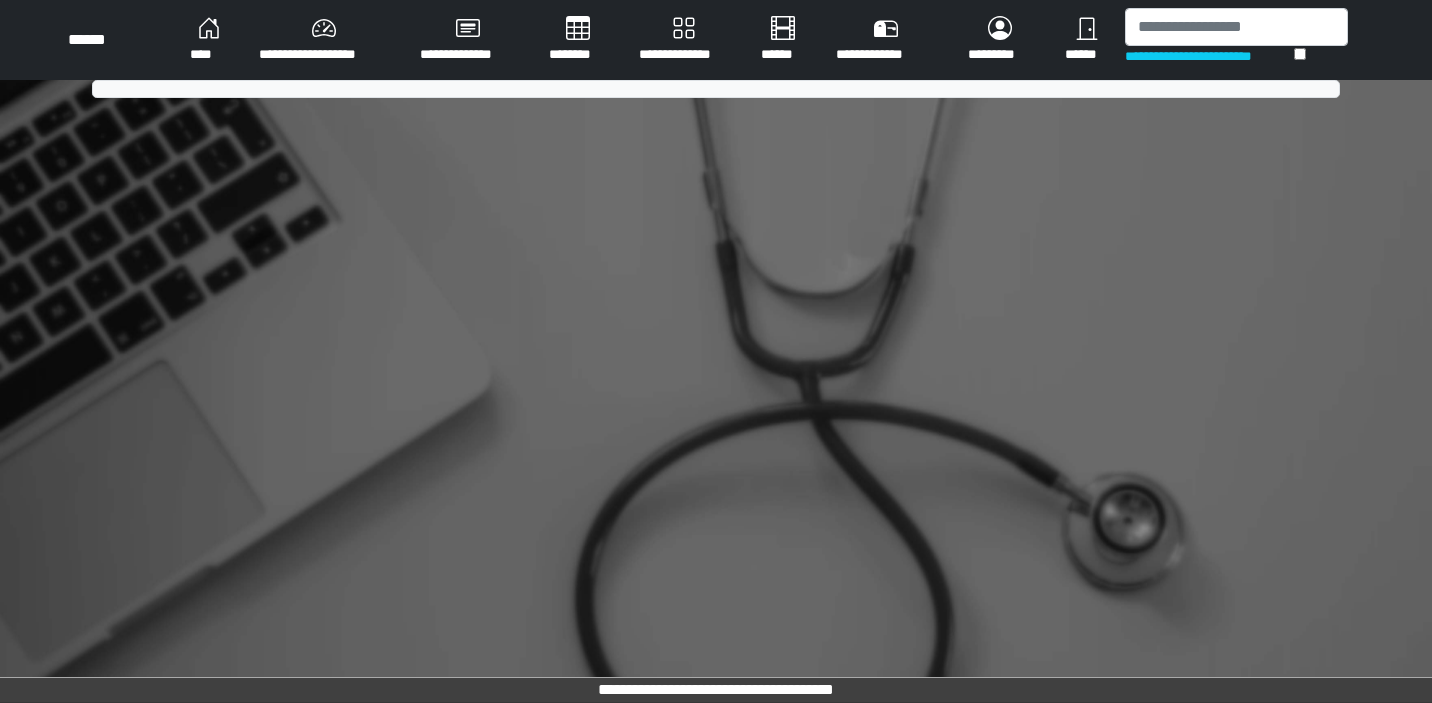 scroll, scrollTop: 0, scrollLeft: 0, axis: both 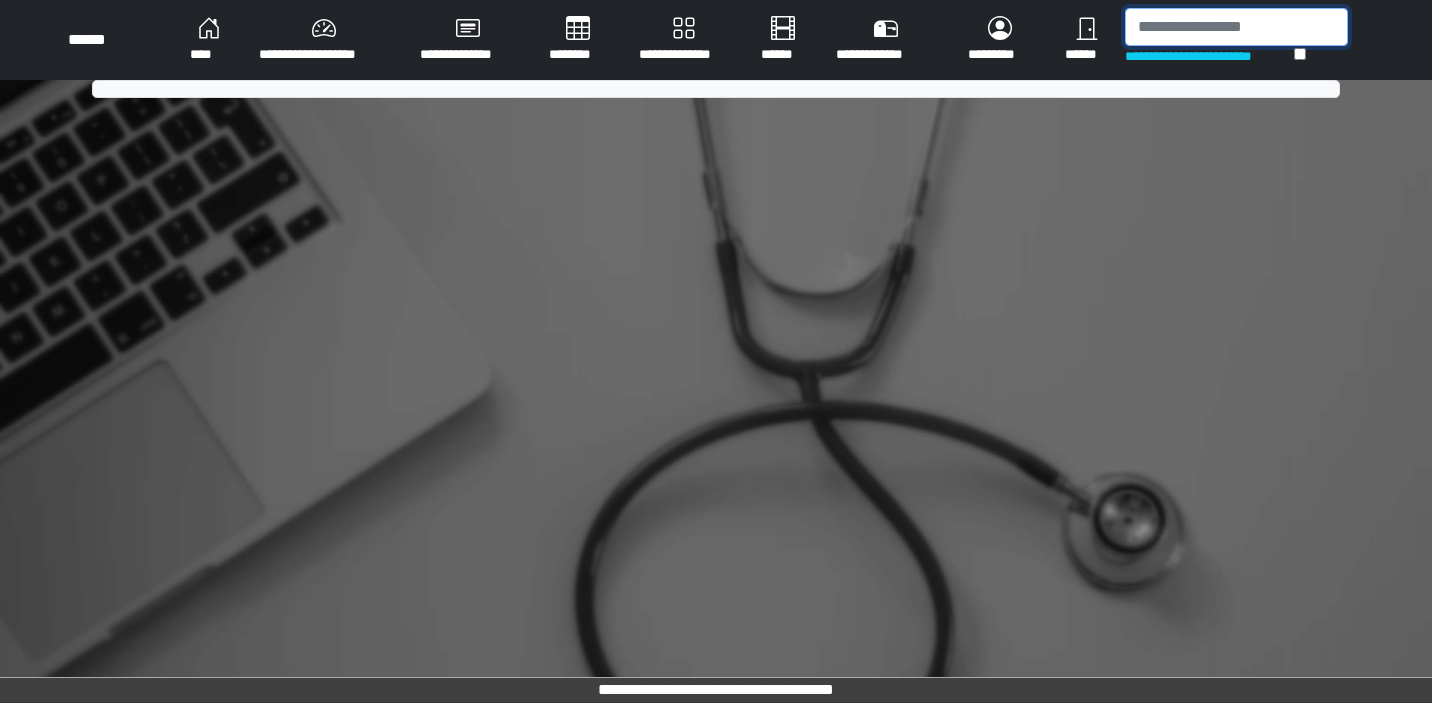 click at bounding box center (1236, 27) 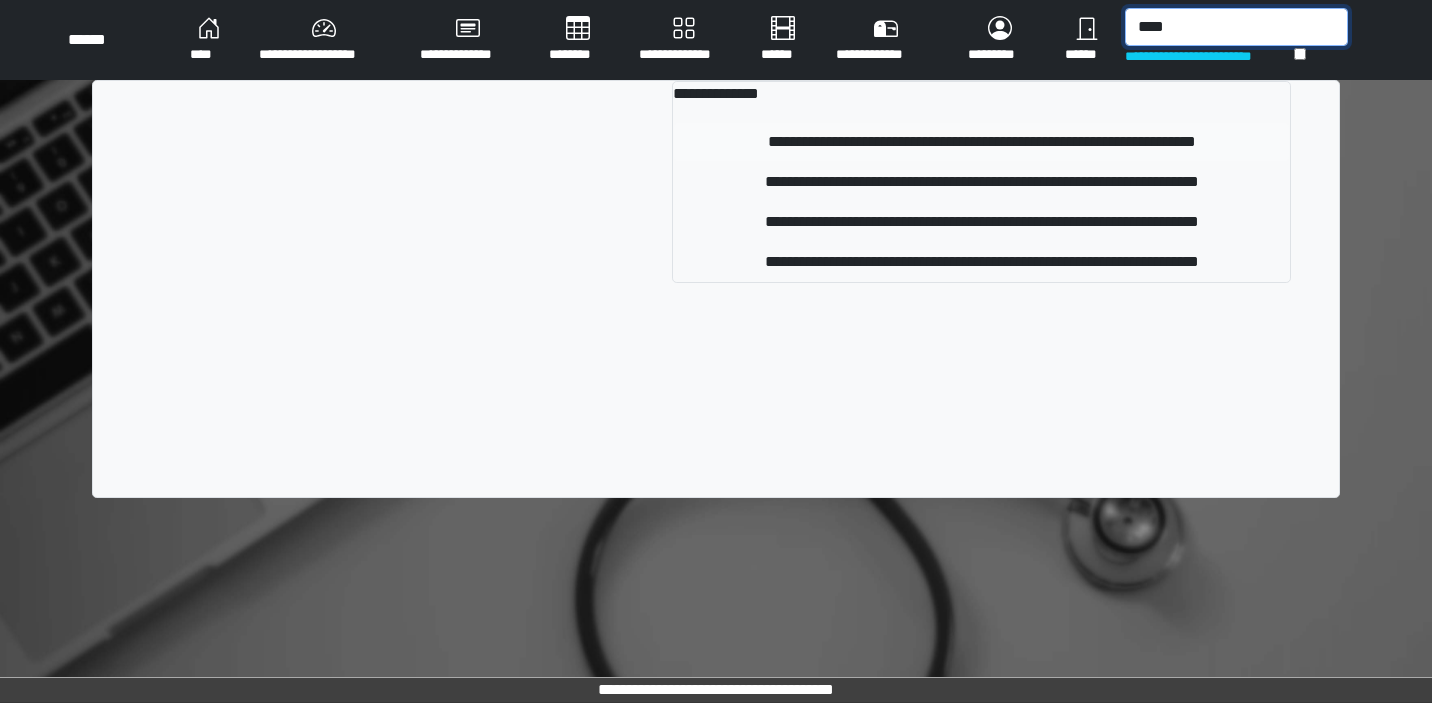 type on "****" 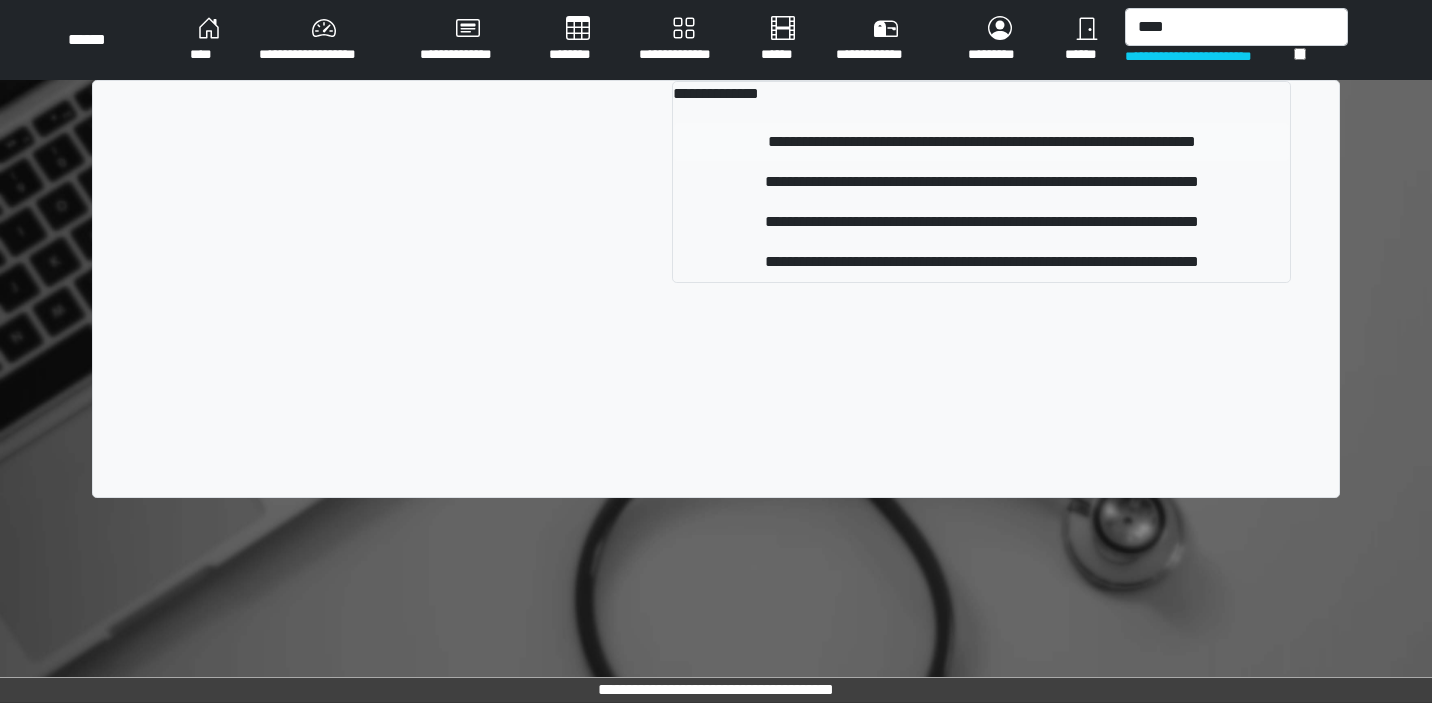 click on "**********" at bounding box center [981, 142] 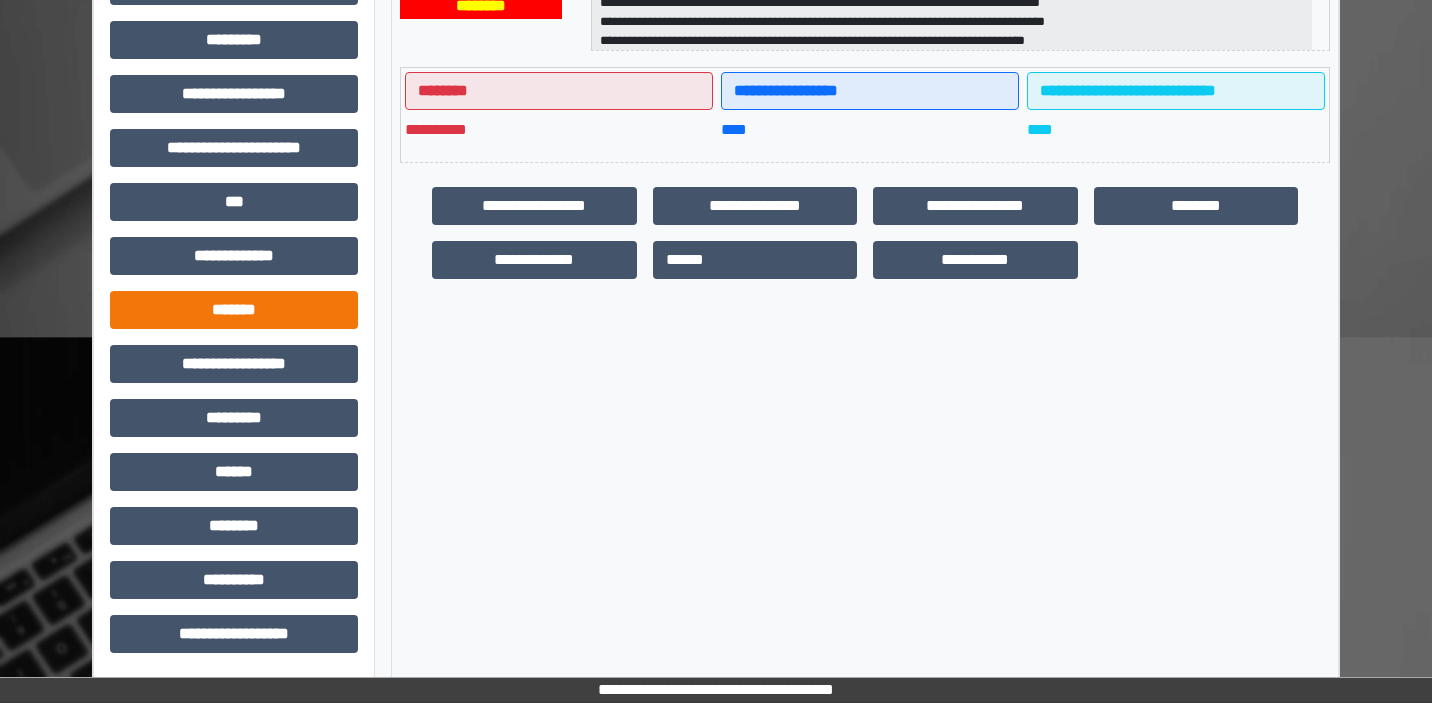 scroll, scrollTop: 471, scrollLeft: 0, axis: vertical 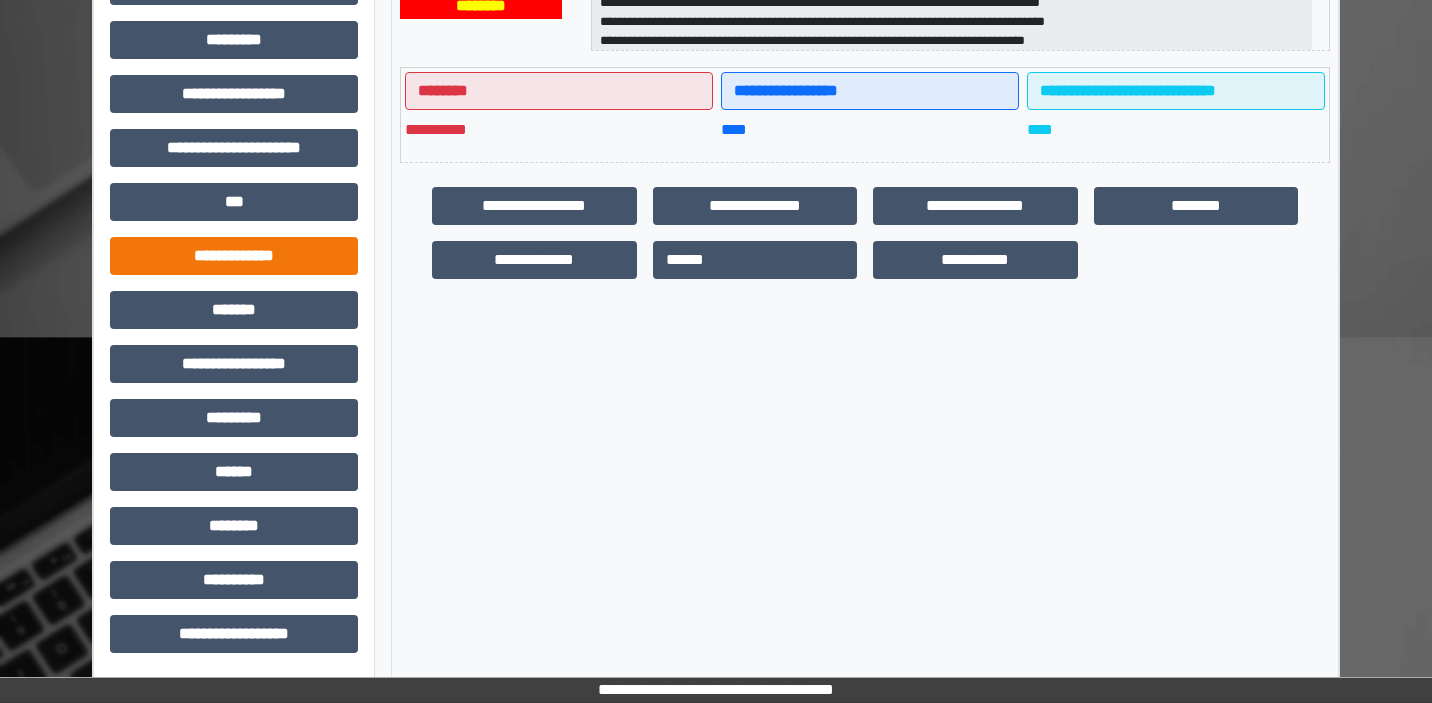 click on "**********" at bounding box center [234, 256] 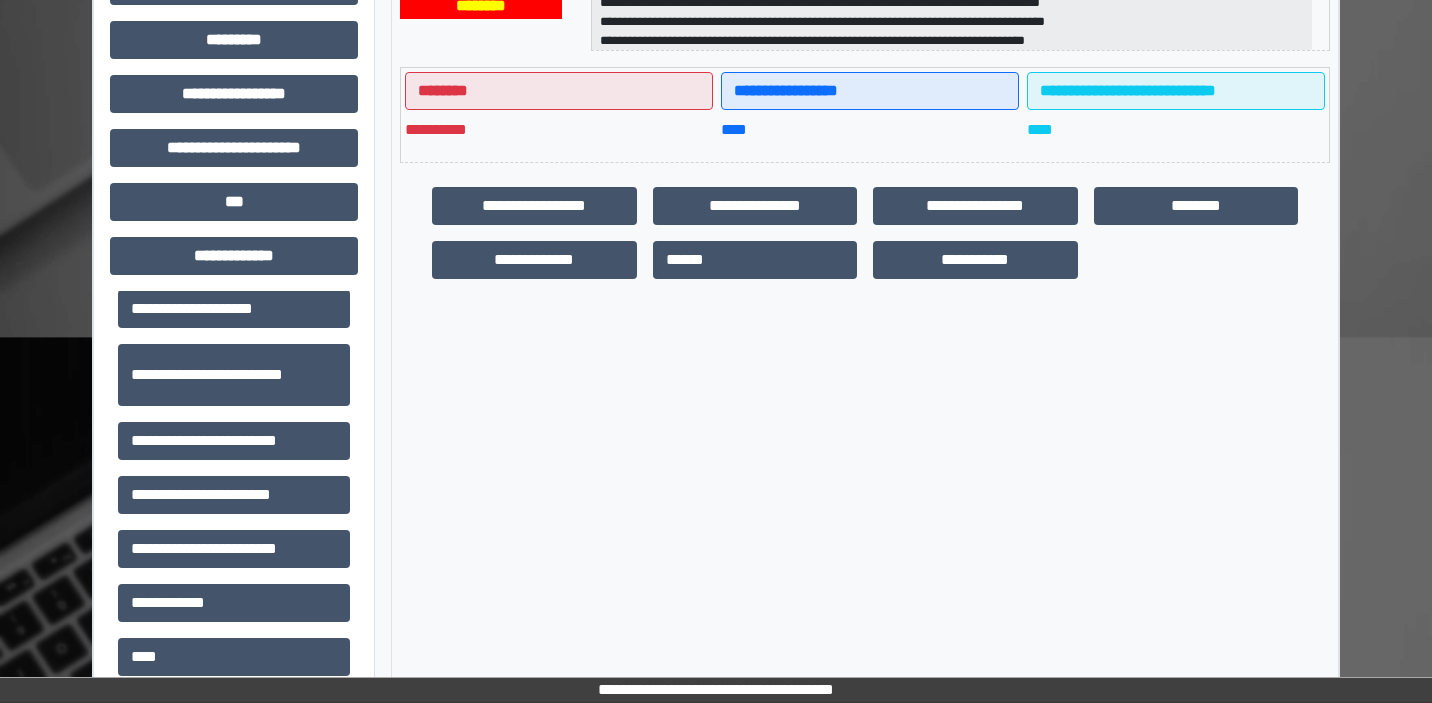 scroll, scrollTop: 476, scrollLeft: 0, axis: vertical 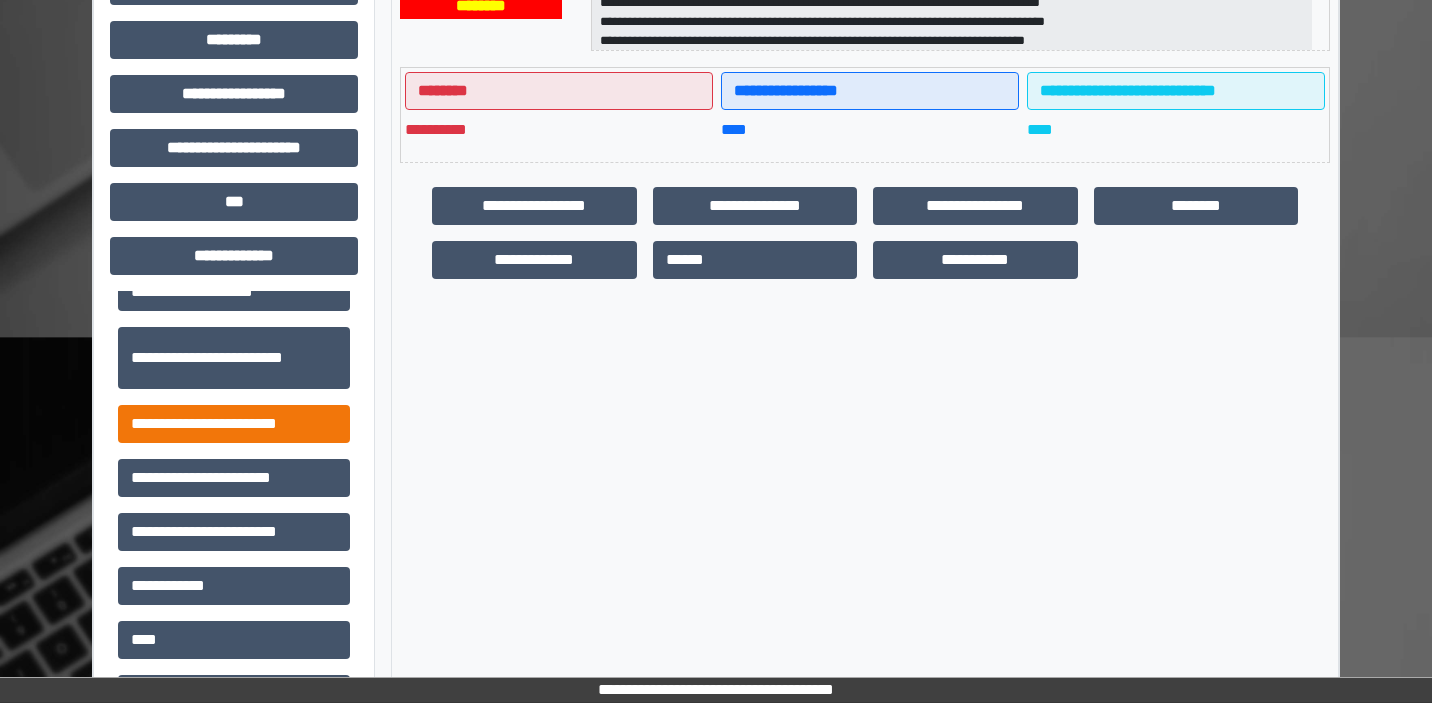 click on "**********" at bounding box center (234, 424) 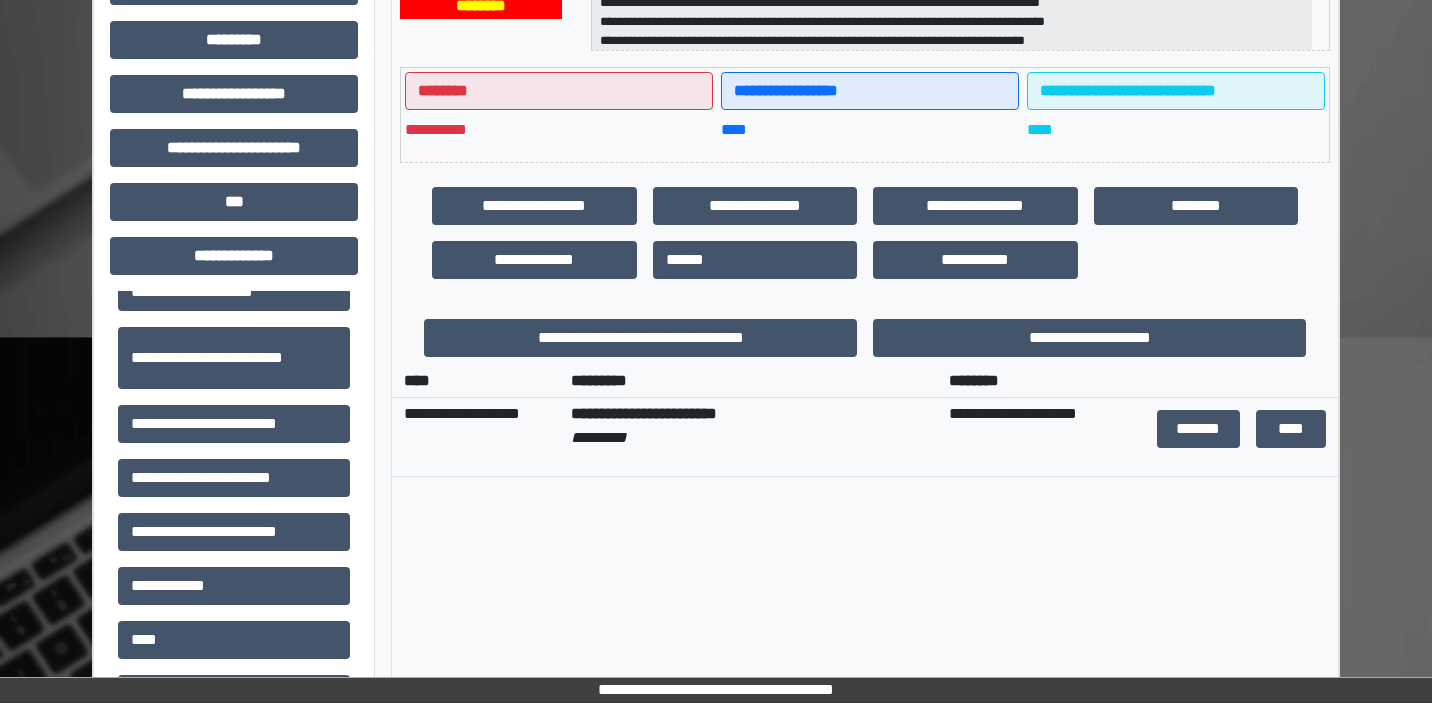 scroll, scrollTop: 358, scrollLeft: 0, axis: vertical 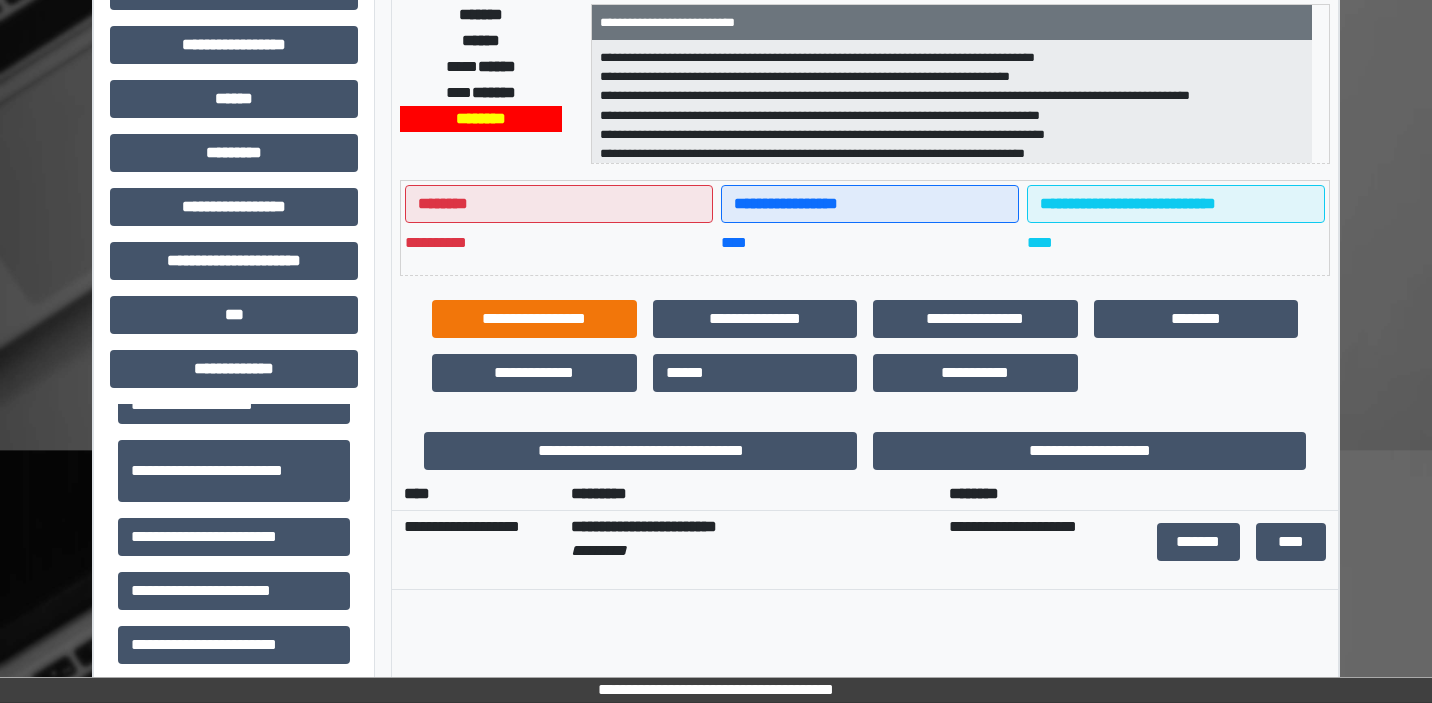 click on "**********" at bounding box center [534, 319] 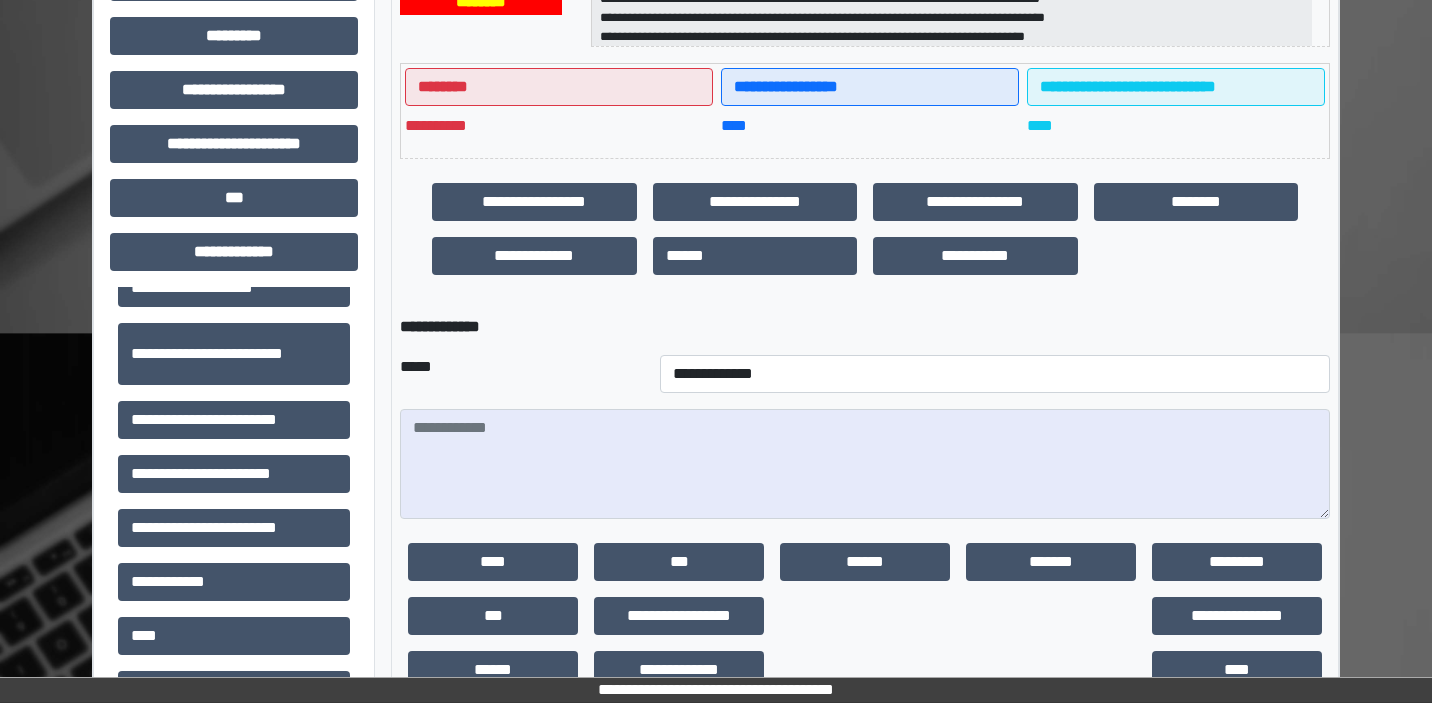 scroll, scrollTop: 504, scrollLeft: 0, axis: vertical 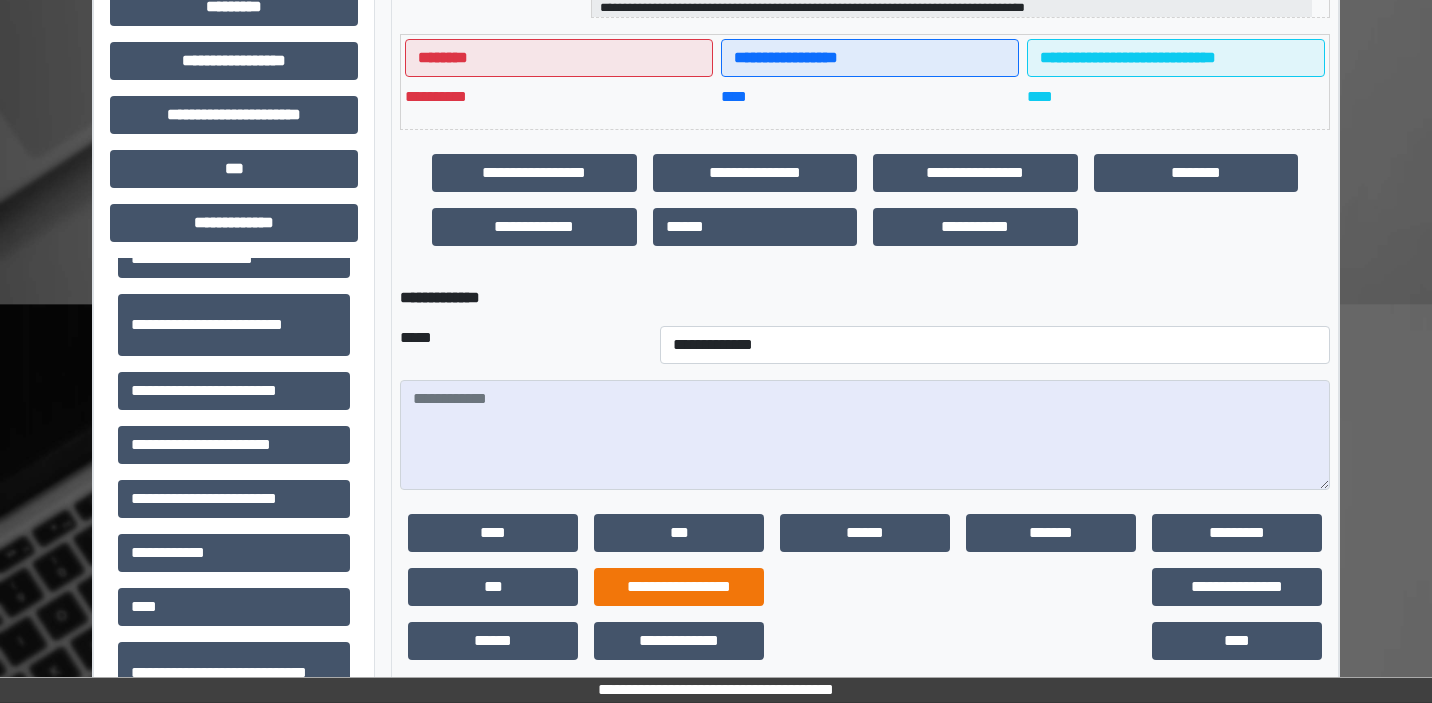 click on "**********" at bounding box center (679, 587) 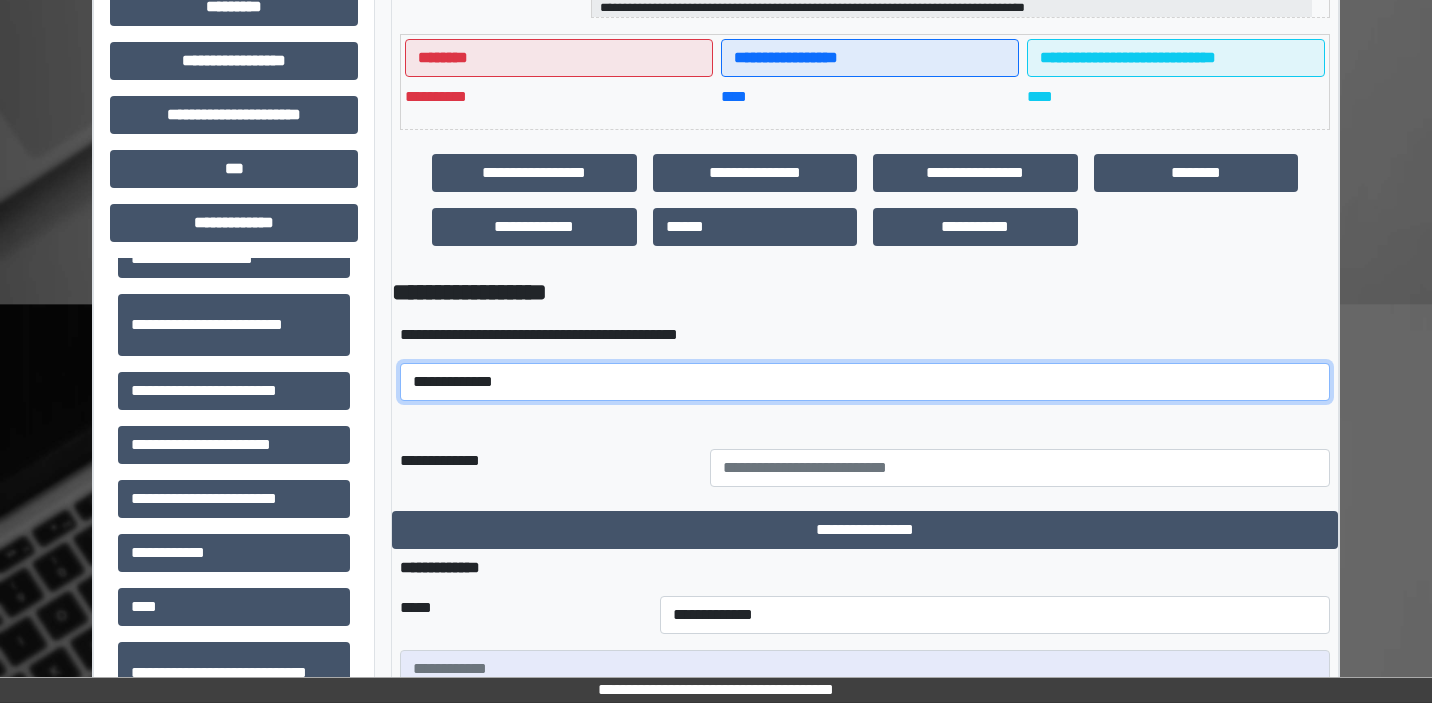 select on "*****" 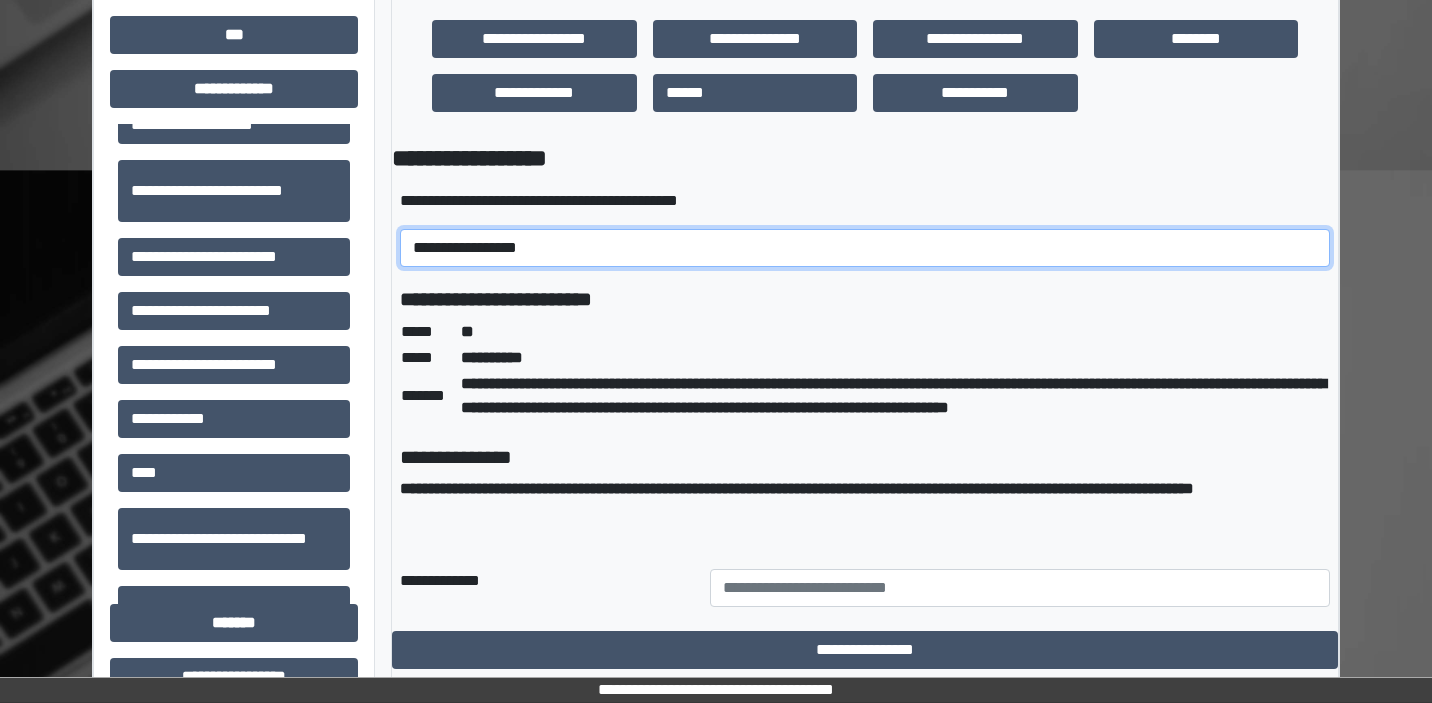 scroll, scrollTop: 641, scrollLeft: 0, axis: vertical 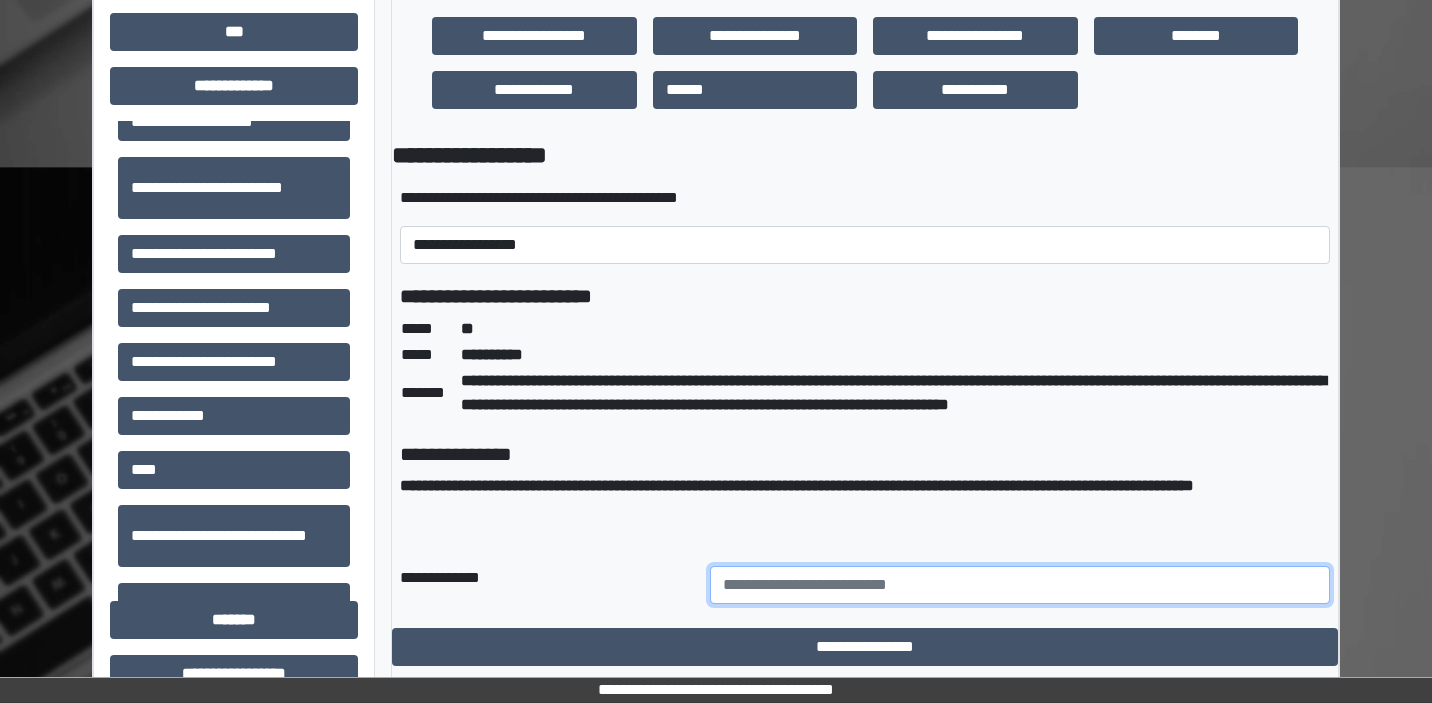 click at bounding box center [1020, 585] 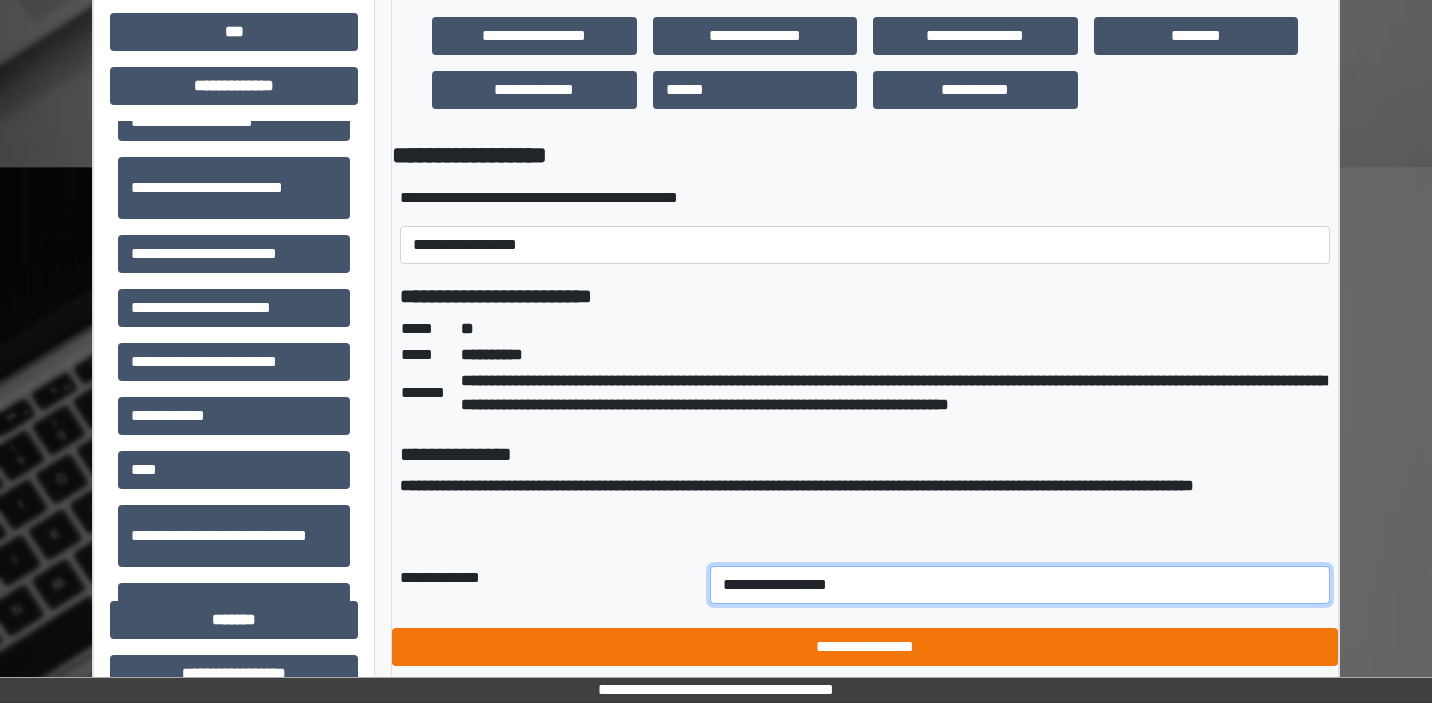 type on "**********" 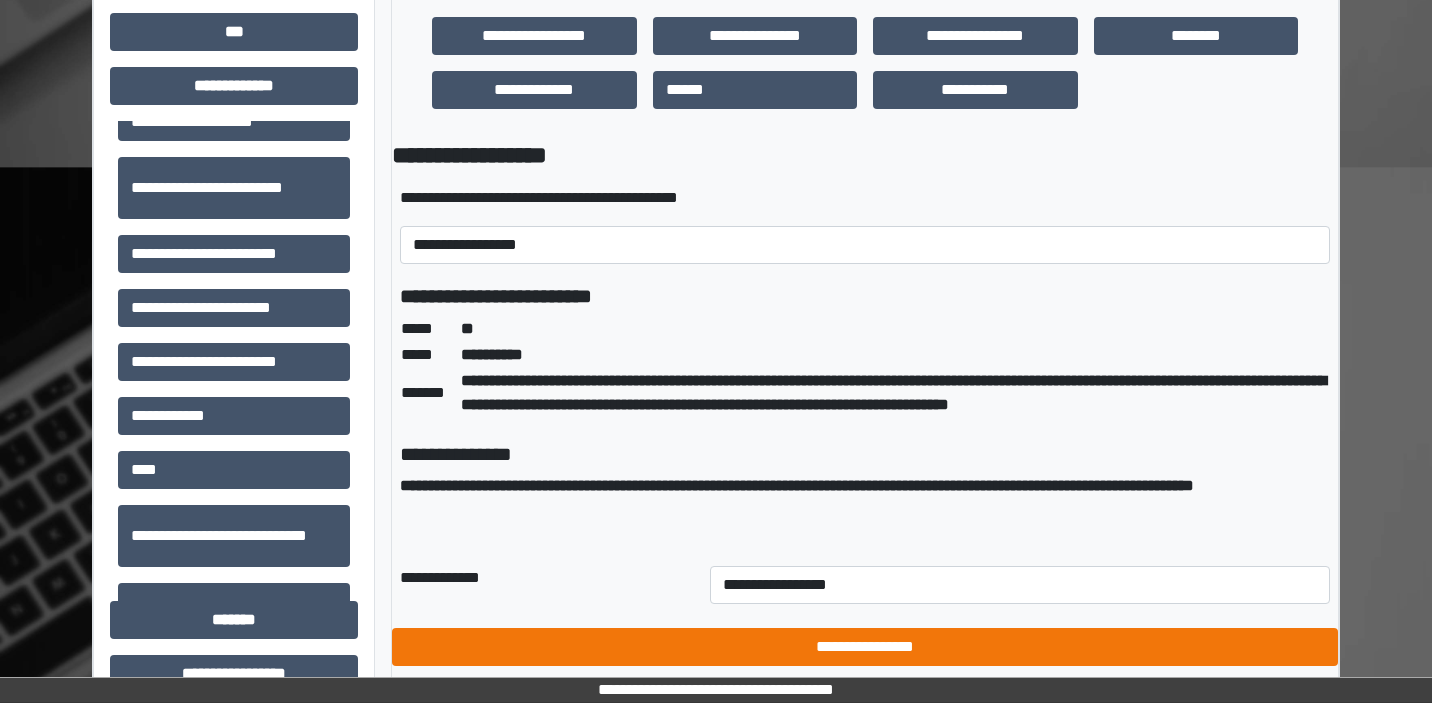 click on "**********" at bounding box center (865, 647) 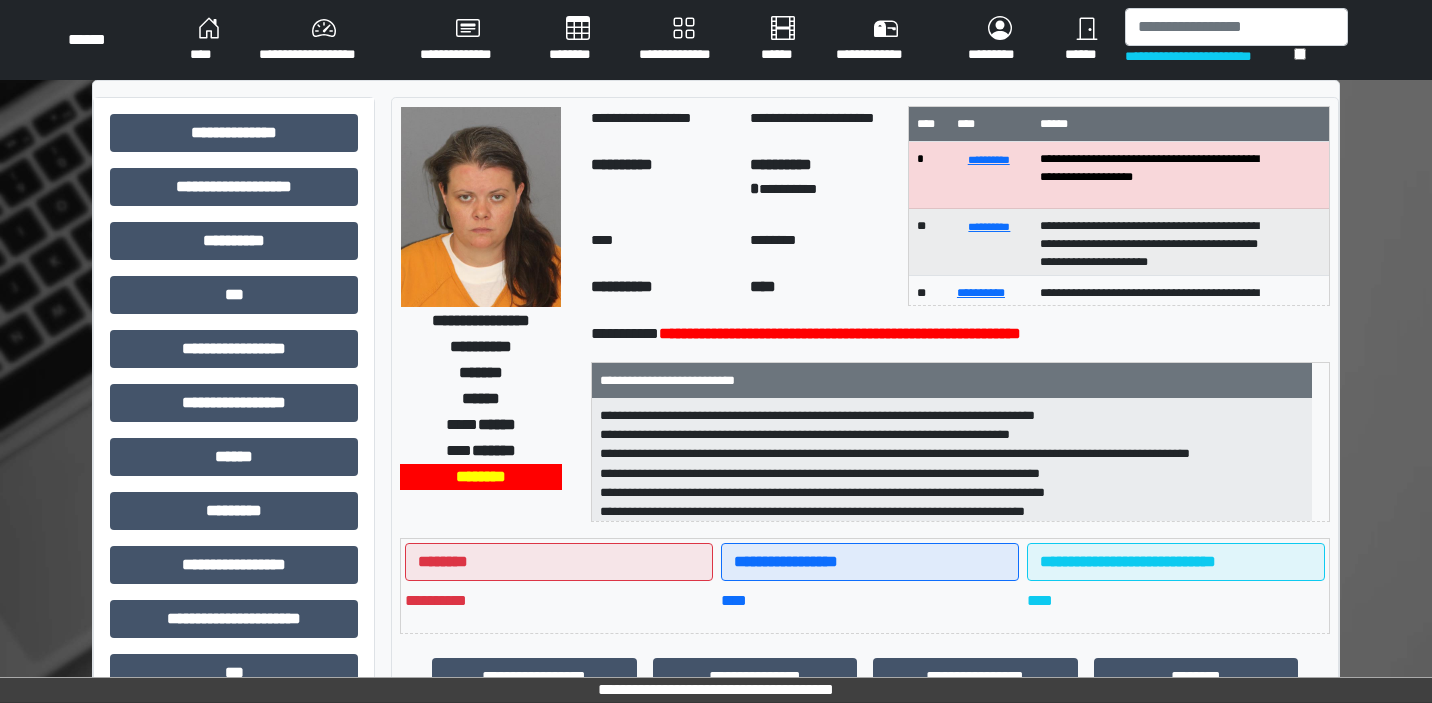 scroll, scrollTop: 0, scrollLeft: 0, axis: both 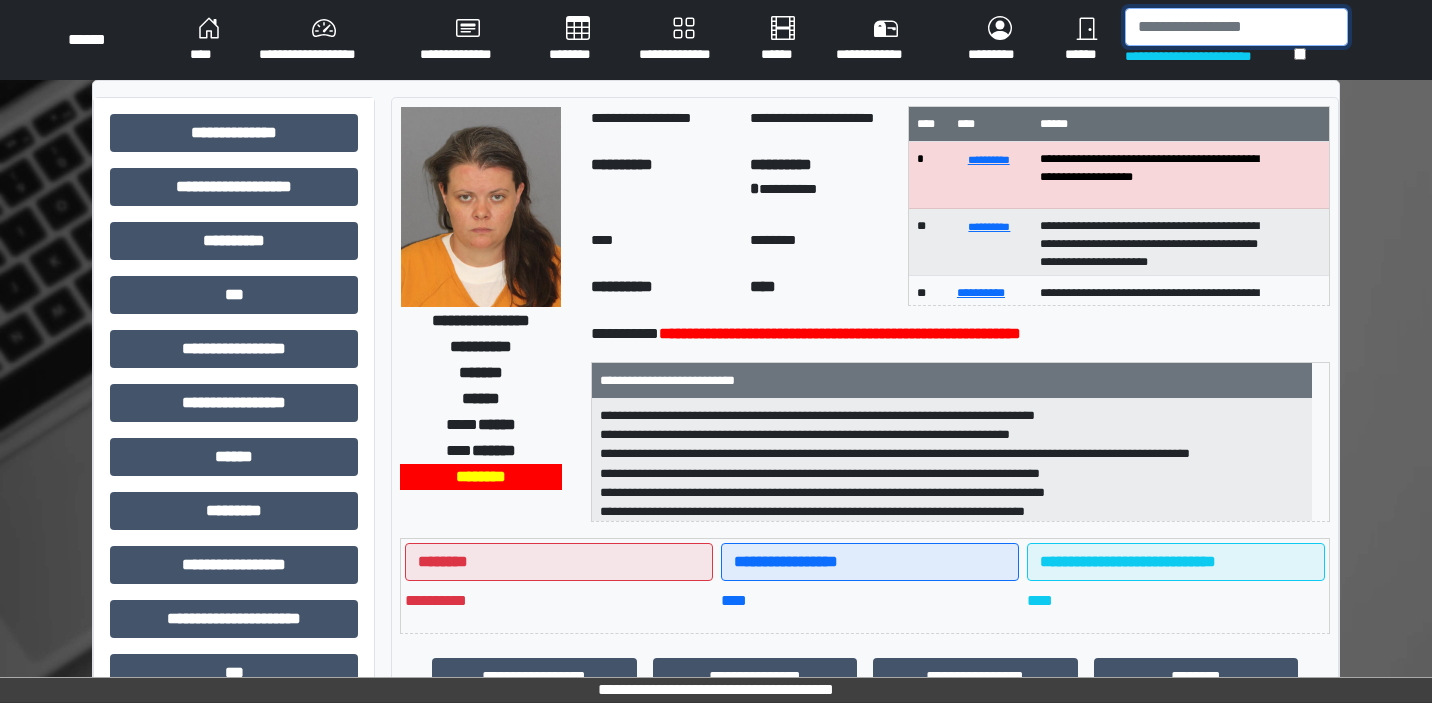 click at bounding box center (1236, 27) 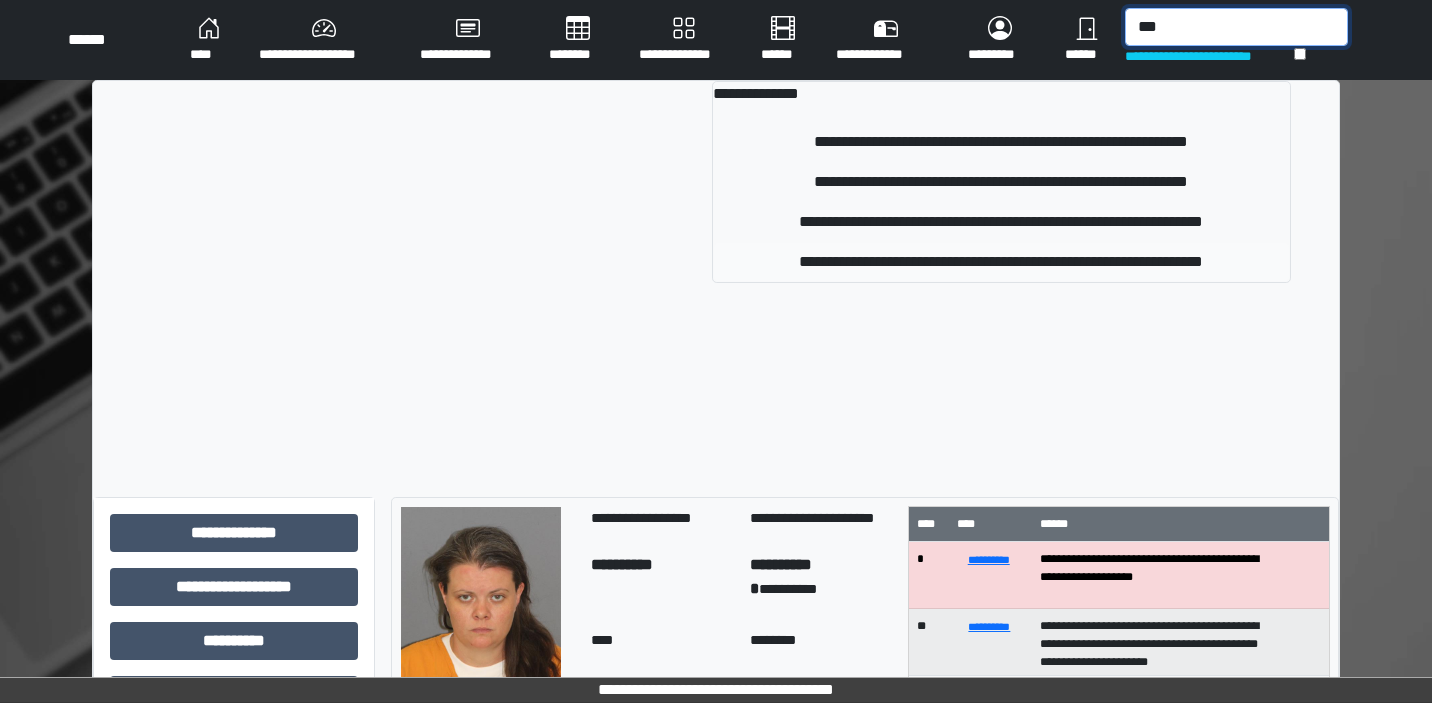type on "***" 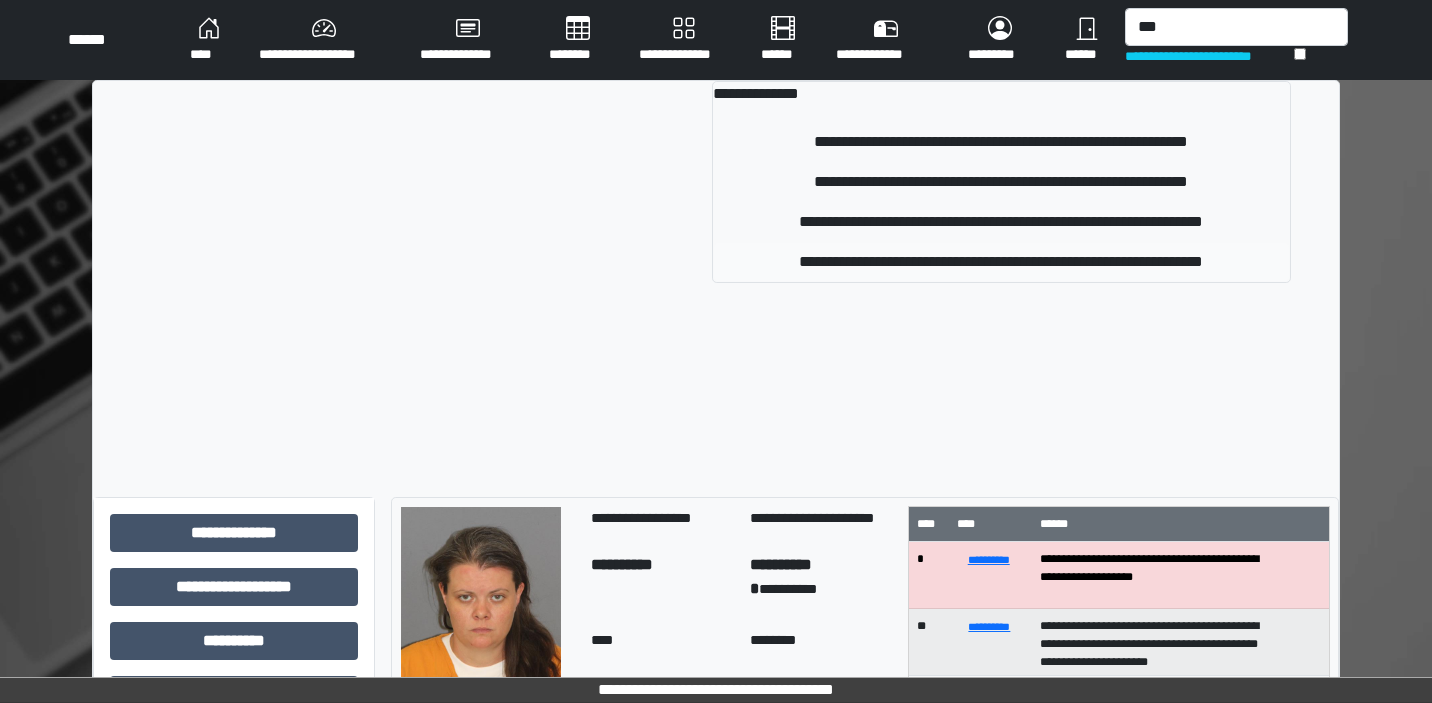 click on "**********" at bounding box center (1001, 262) 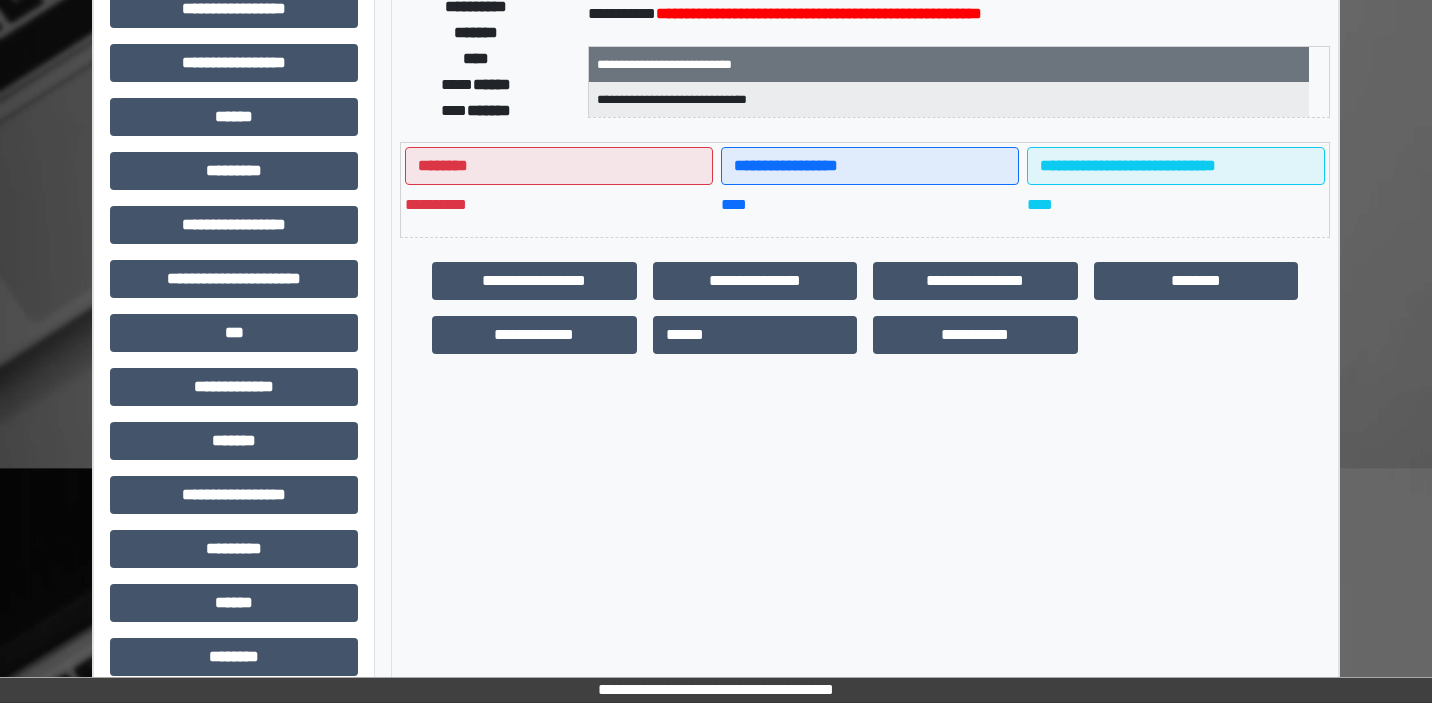 scroll, scrollTop: 471, scrollLeft: 0, axis: vertical 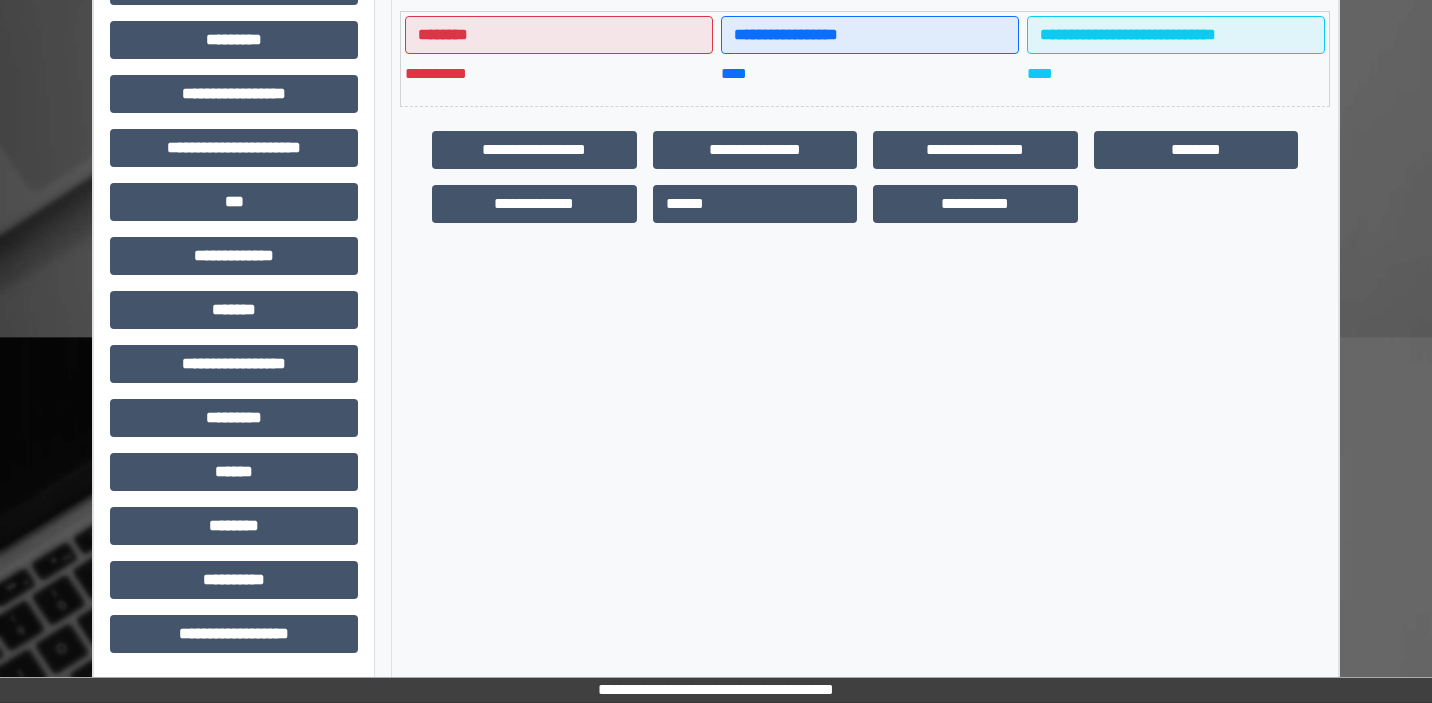 click on "**********" at bounding box center [234, 156] 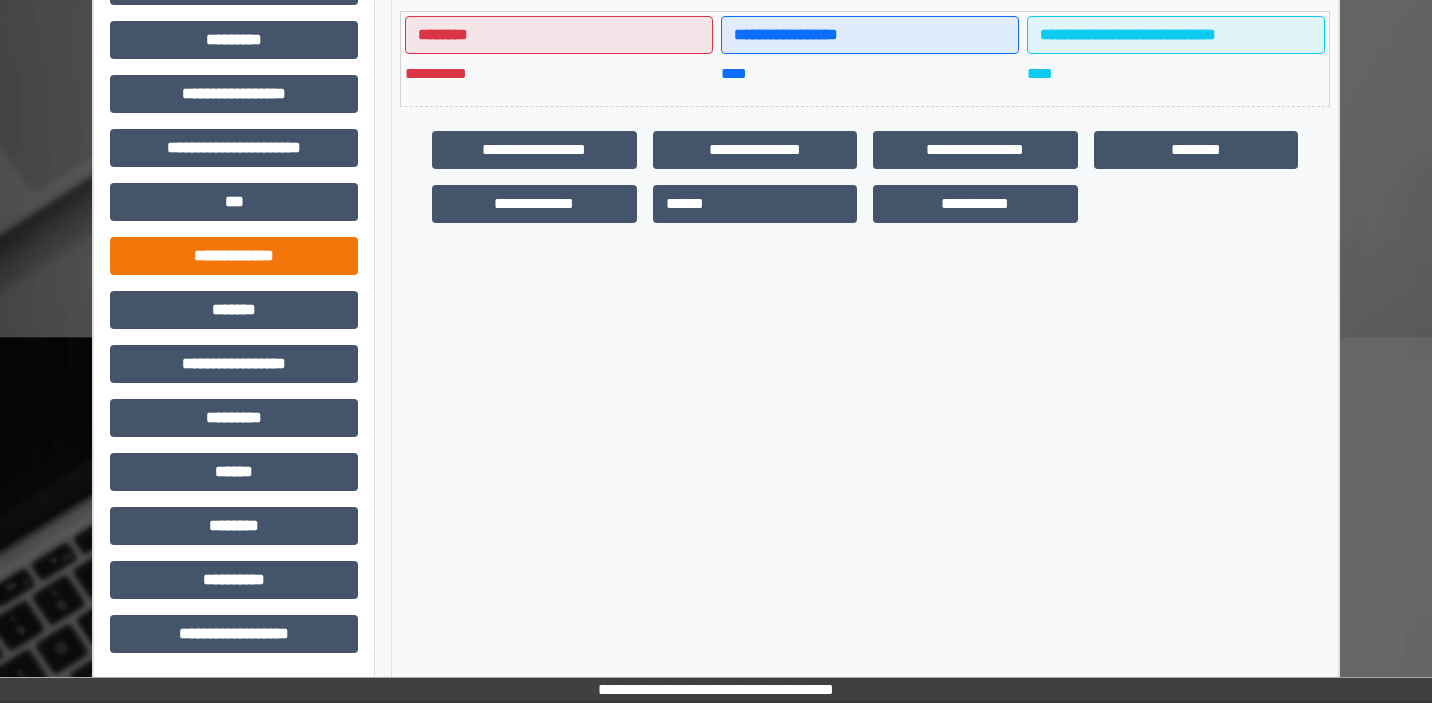 click on "**********" at bounding box center [234, 256] 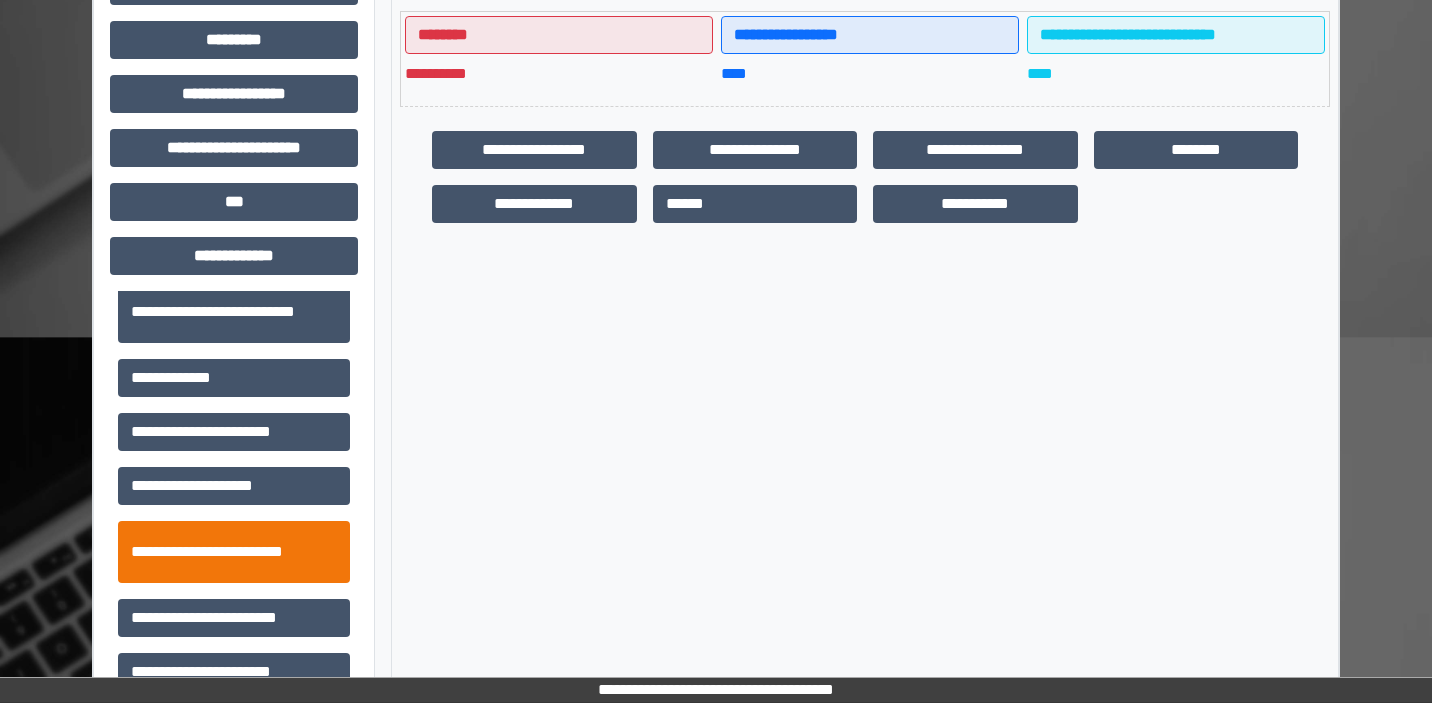 scroll, scrollTop: 283, scrollLeft: 0, axis: vertical 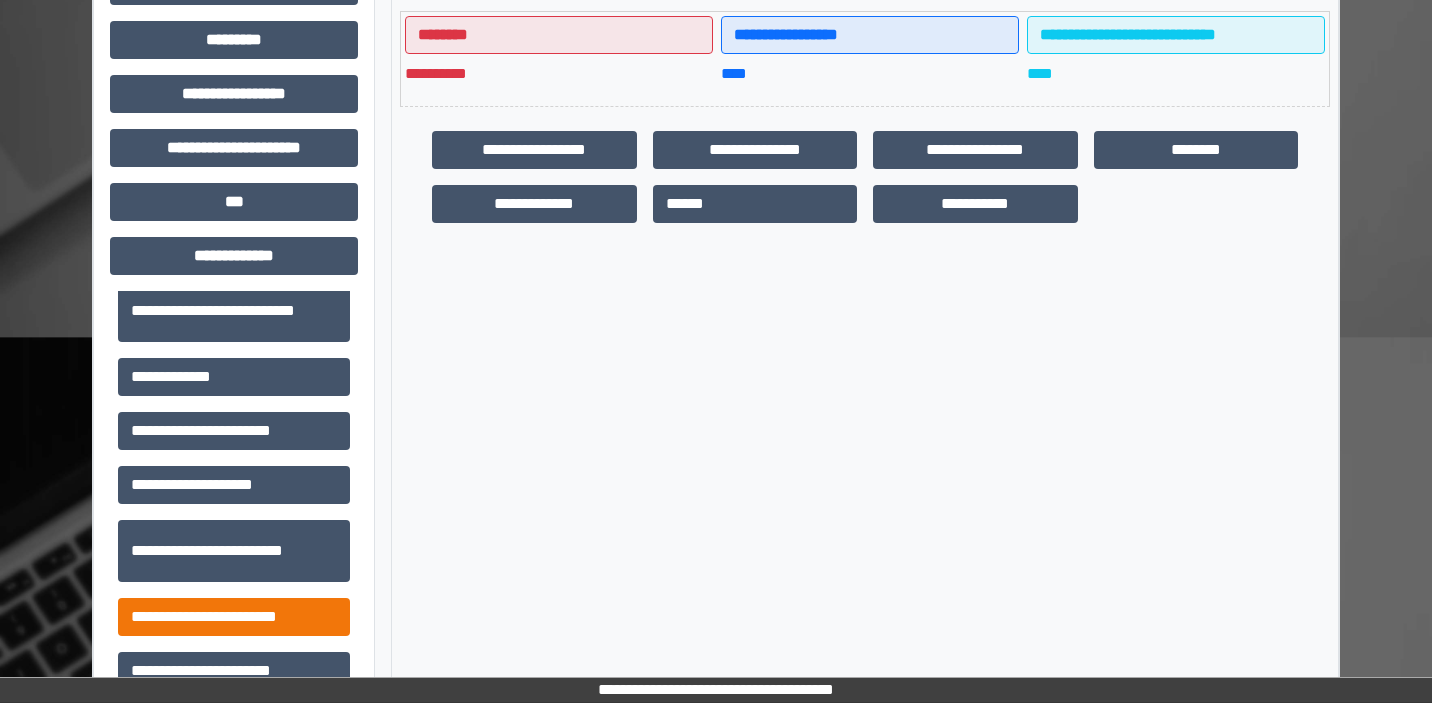 click on "**********" at bounding box center (234, 617) 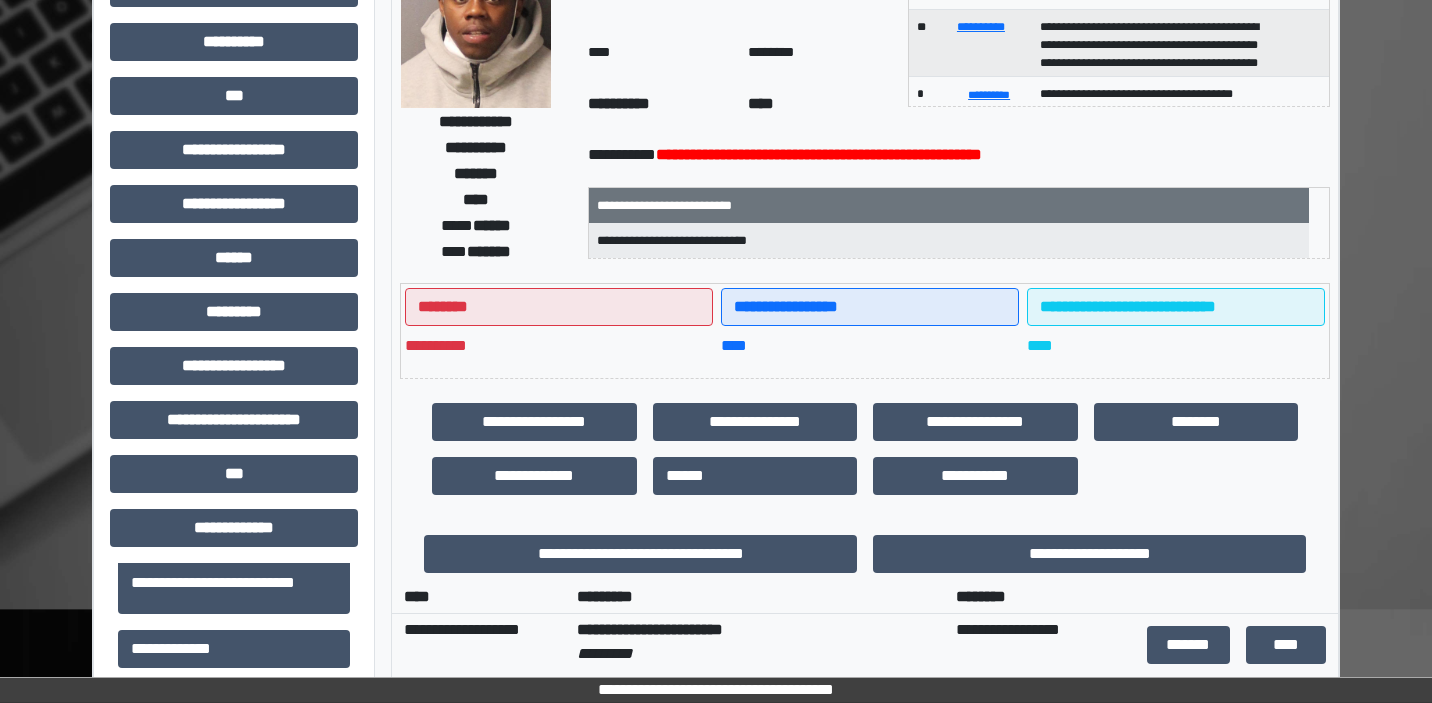 scroll, scrollTop: 217, scrollLeft: 0, axis: vertical 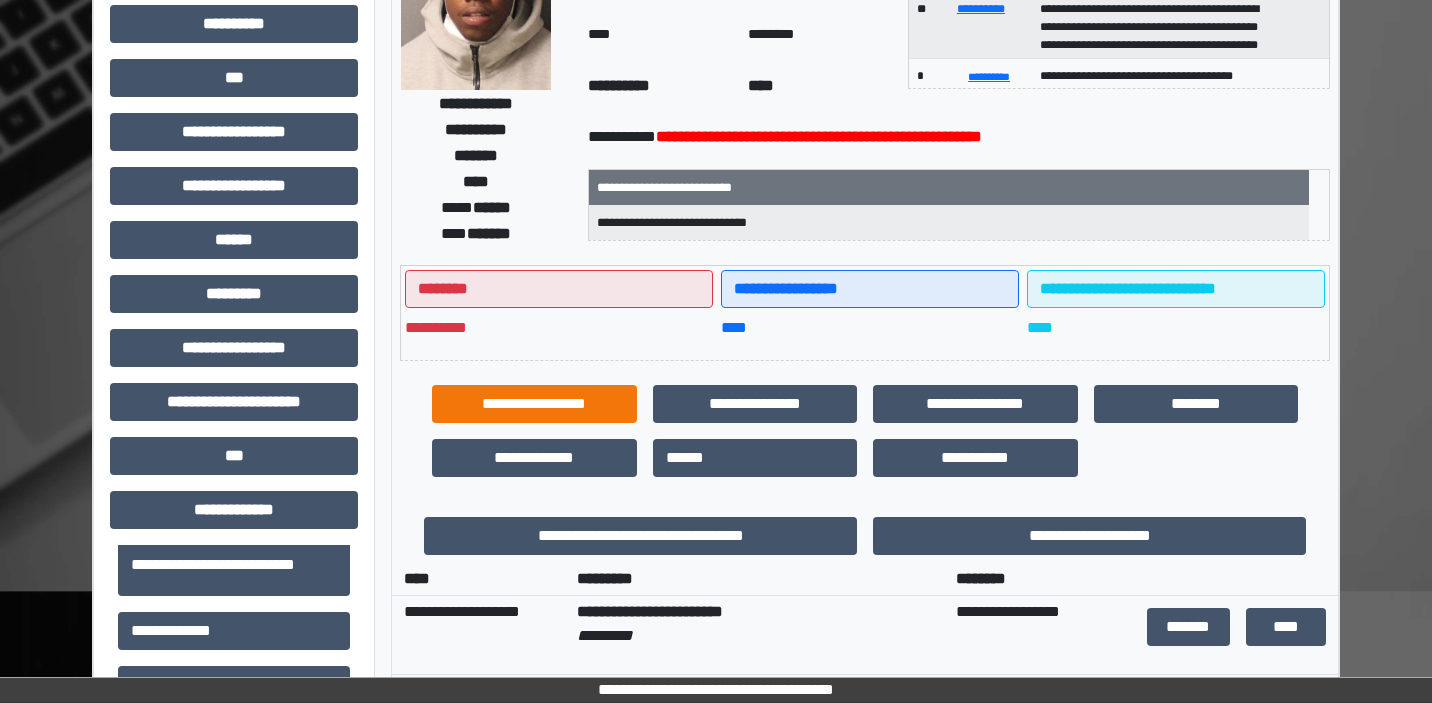 click on "**********" at bounding box center [534, 404] 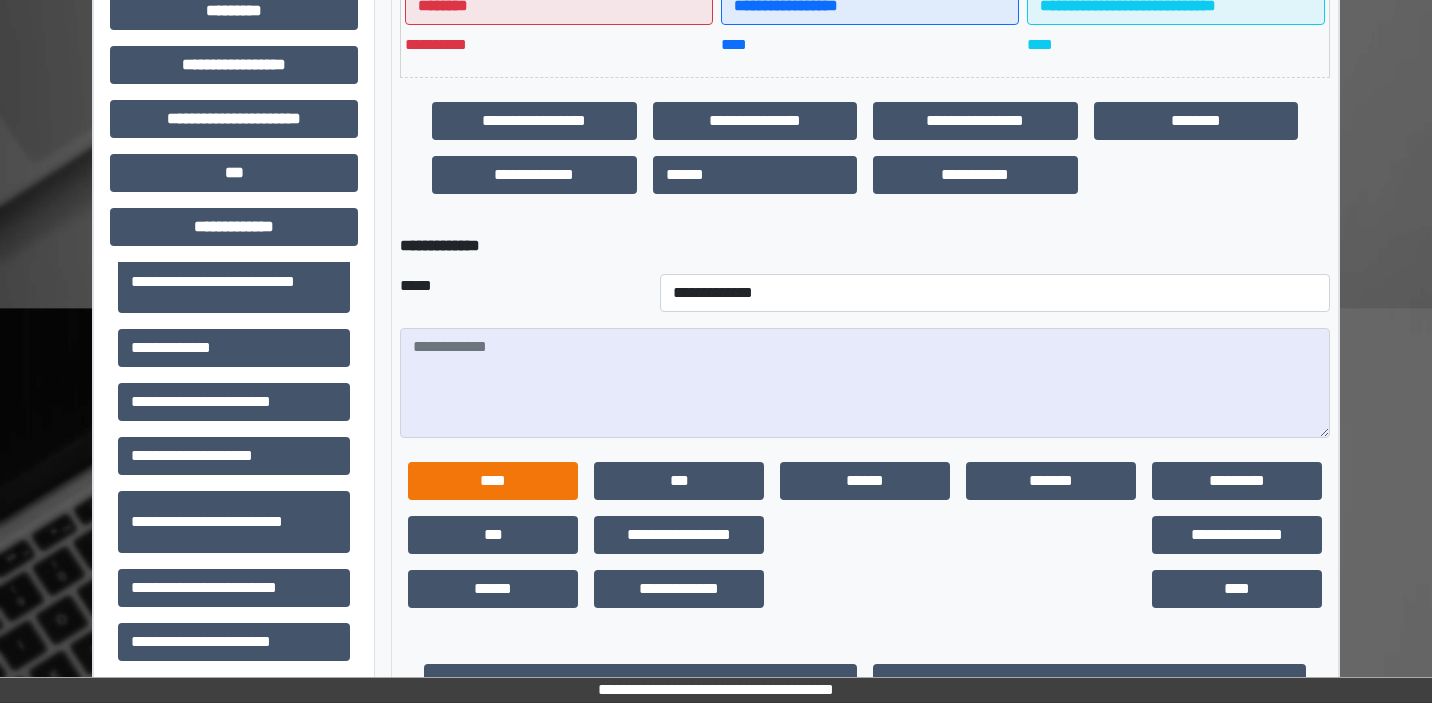 scroll, scrollTop: 532, scrollLeft: 0, axis: vertical 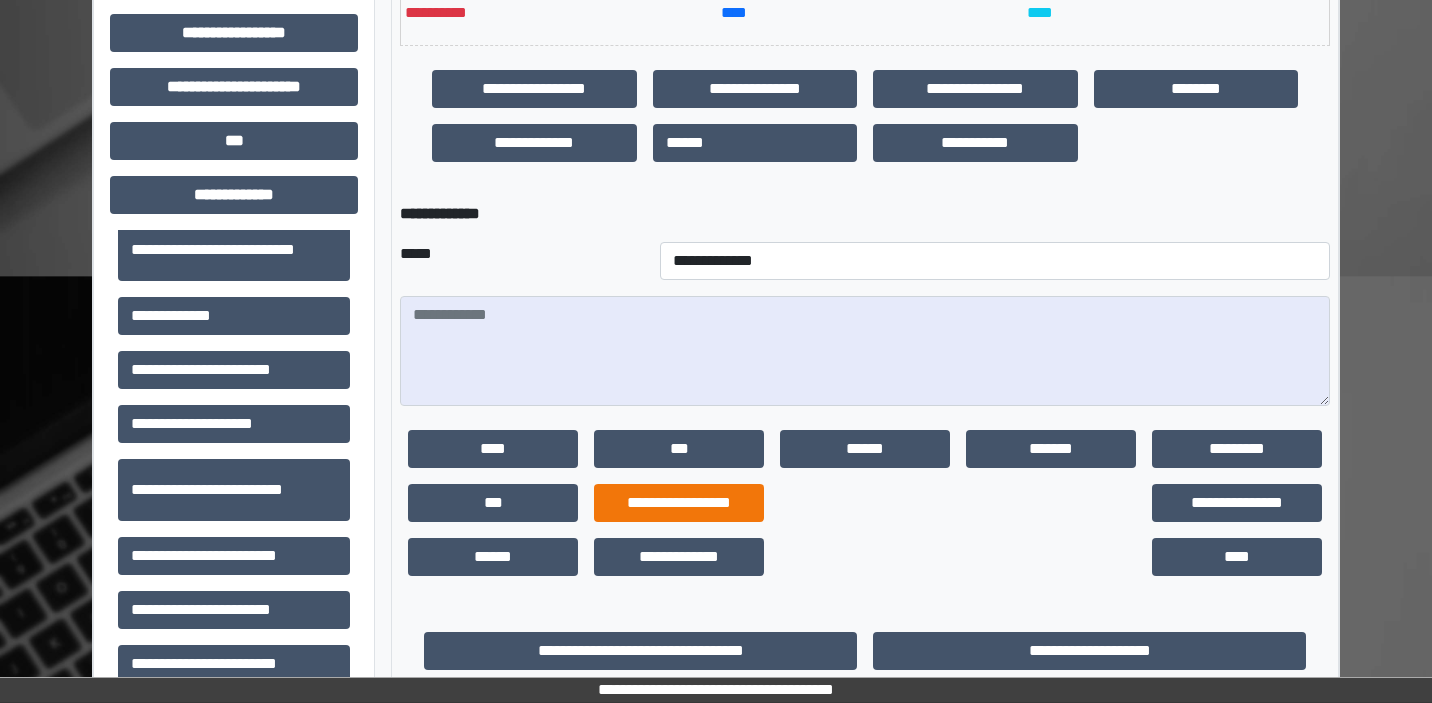 click on "**********" at bounding box center [679, 503] 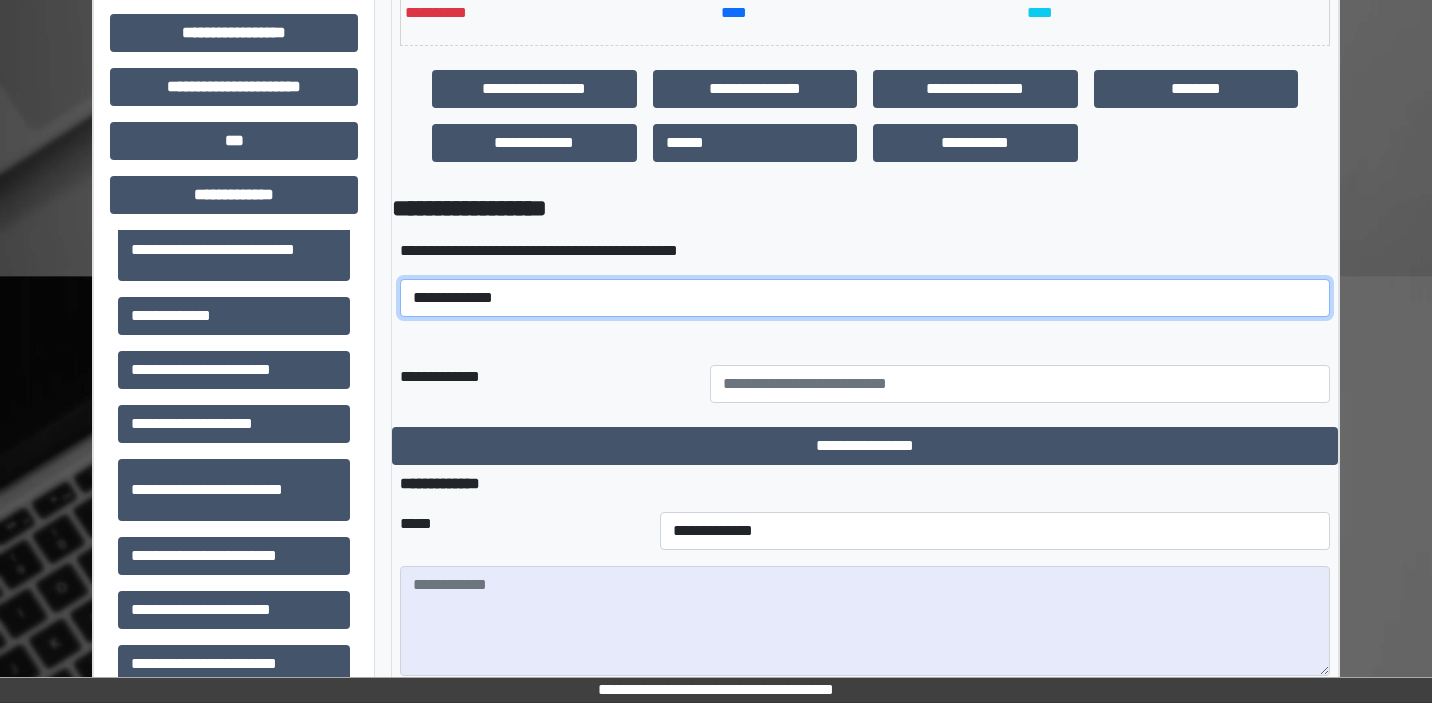 select on "*****" 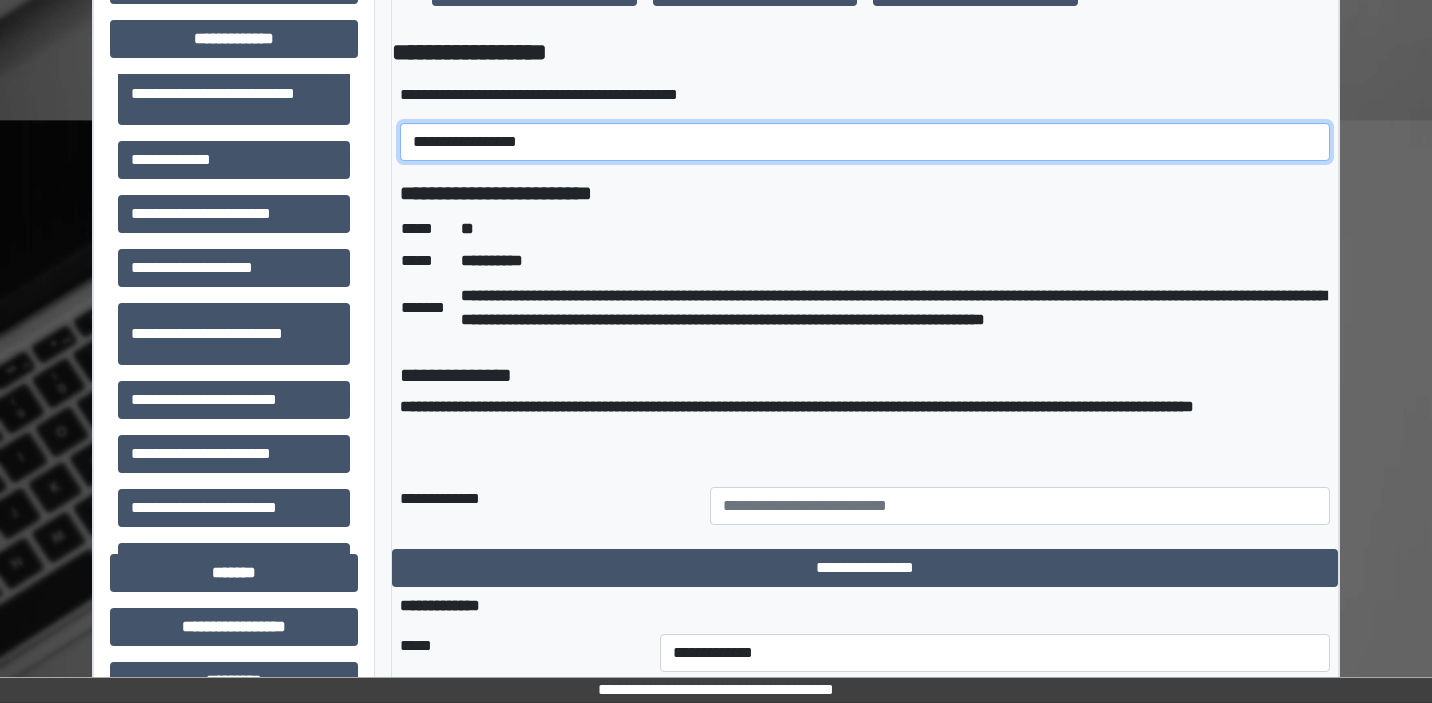 scroll, scrollTop: 723, scrollLeft: 0, axis: vertical 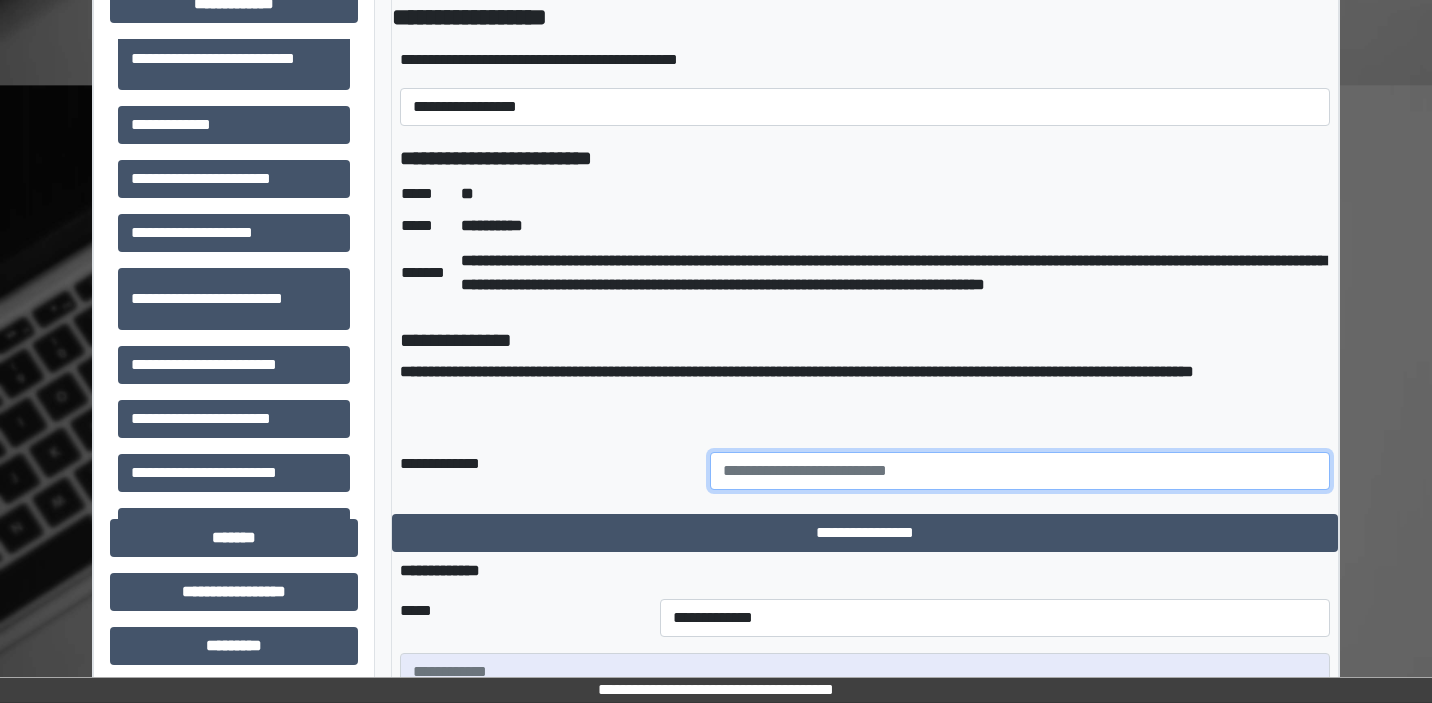click at bounding box center (1020, 471) 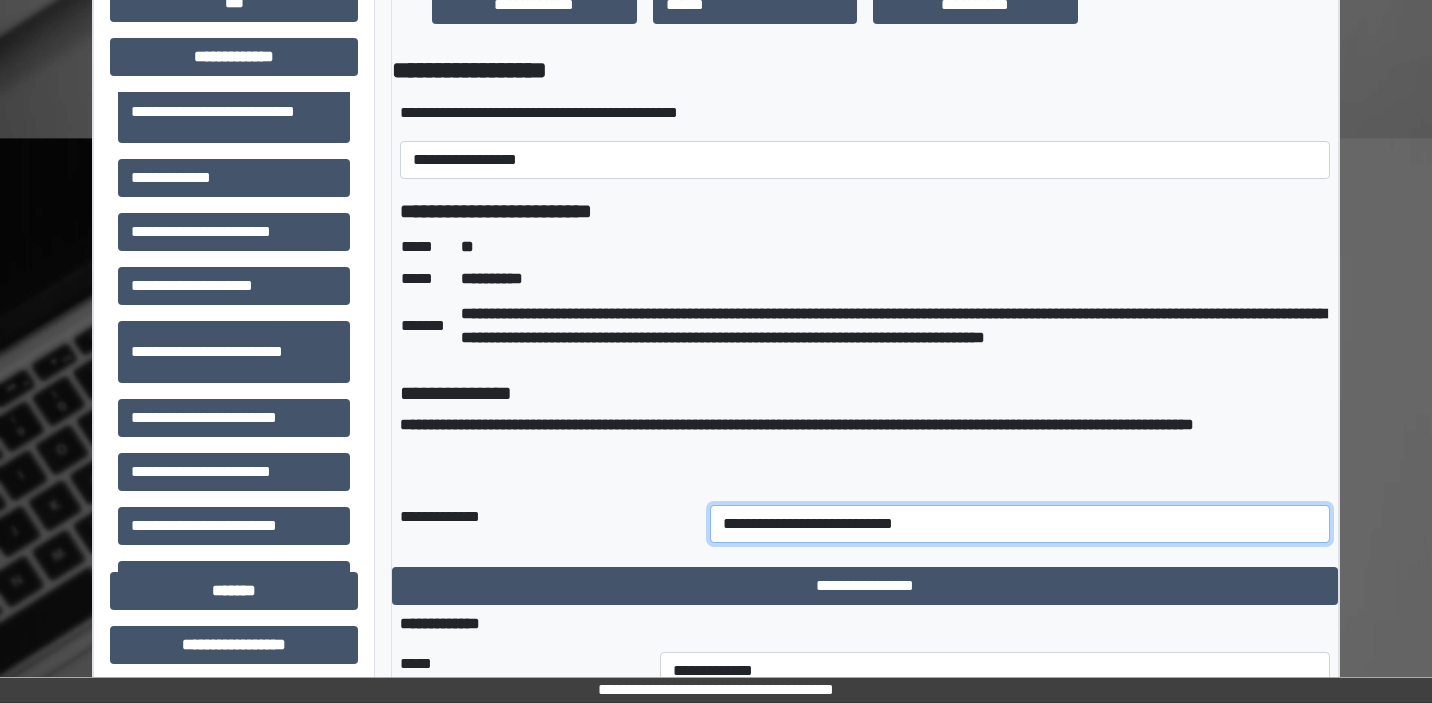 scroll, scrollTop: 671, scrollLeft: 0, axis: vertical 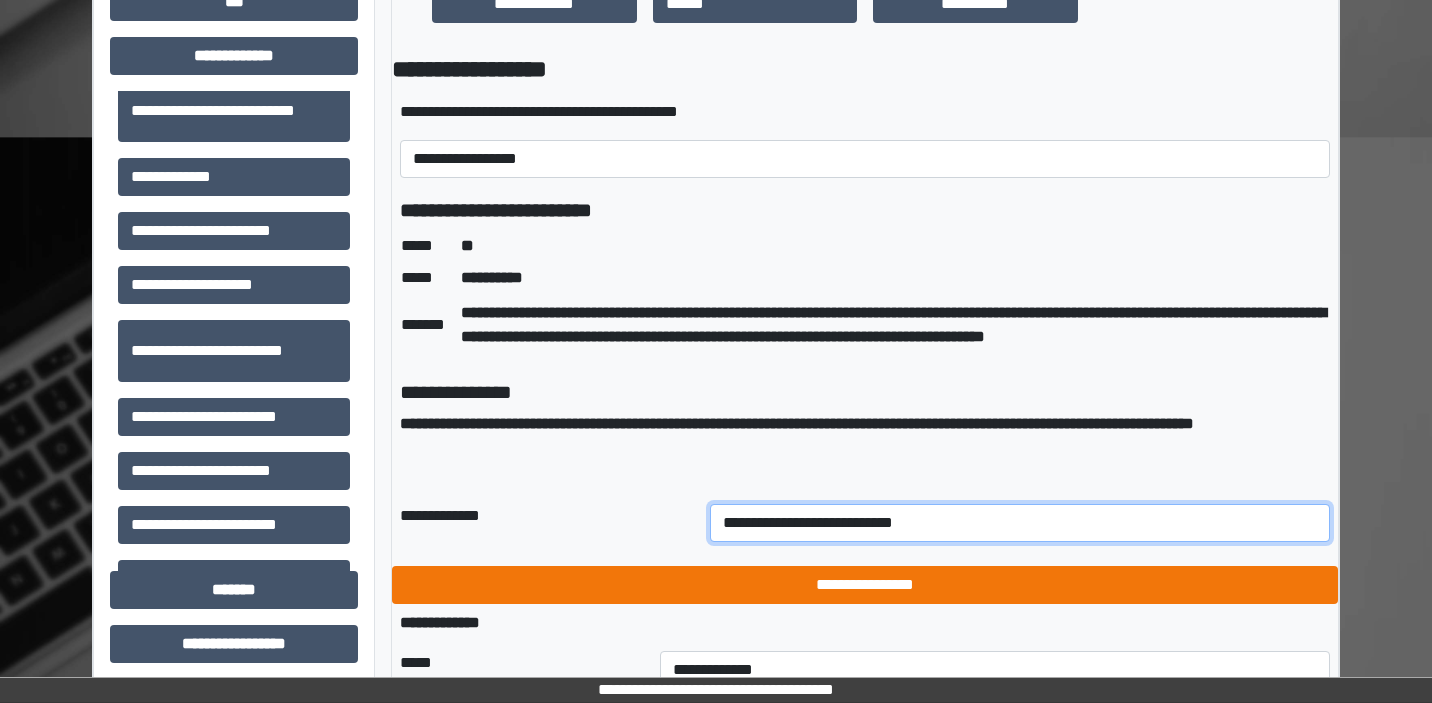 type on "**********" 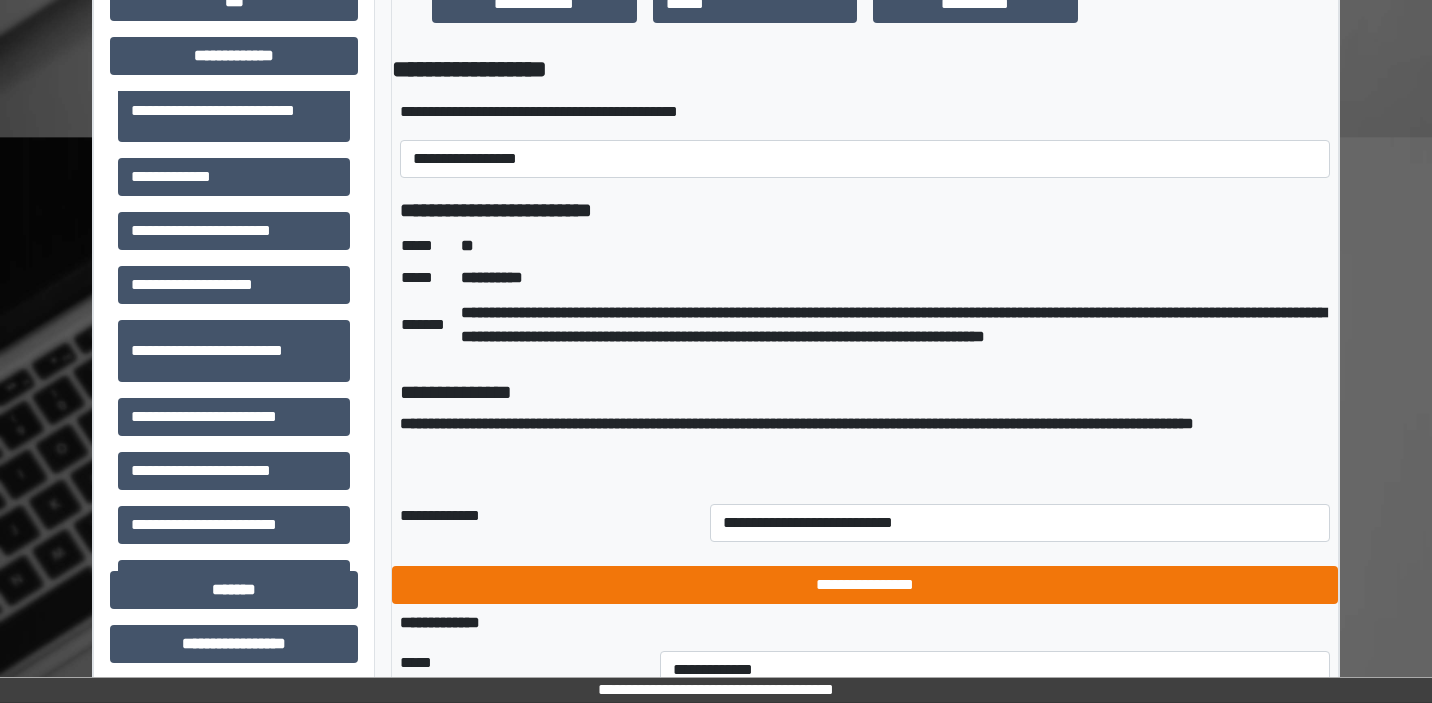 click on "**********" at bounding box center (865, 585) 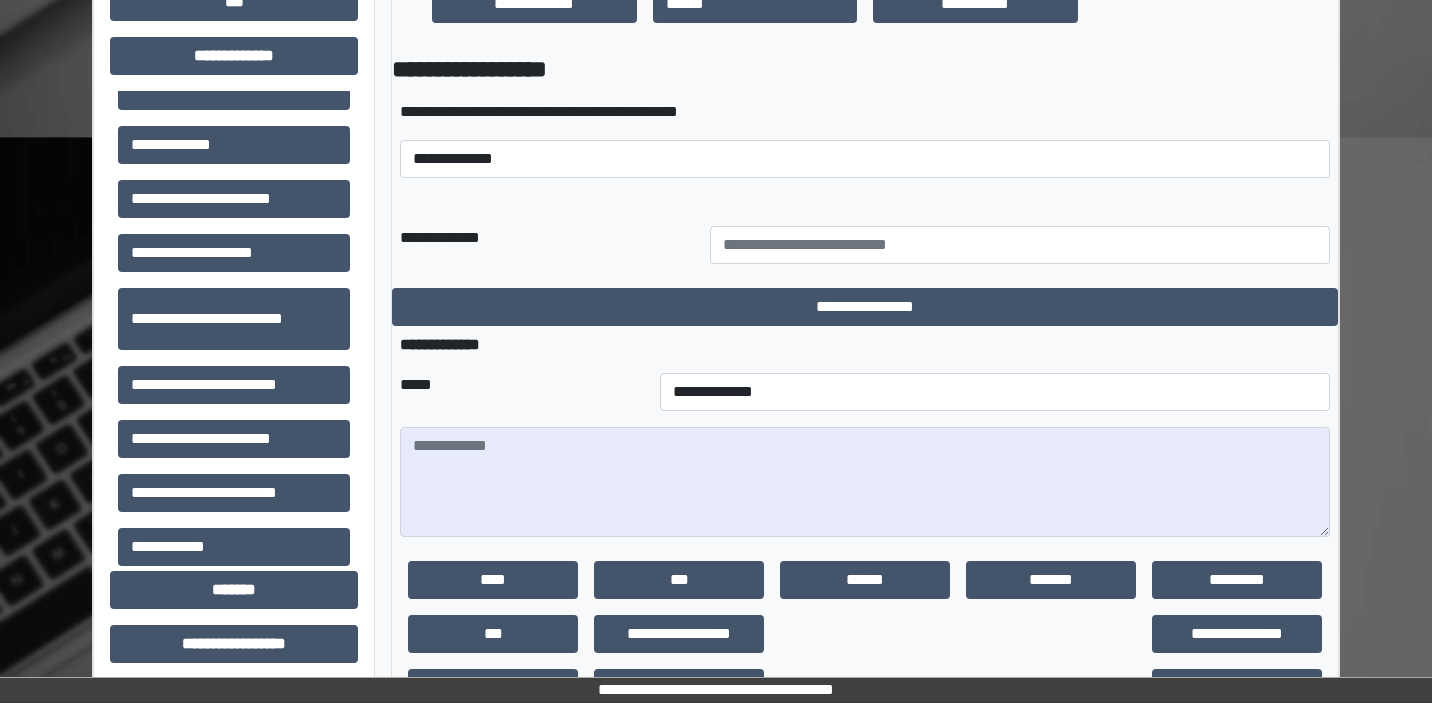 scroll, scrollTop: 312, scrollLeft: 0, axis: vertical 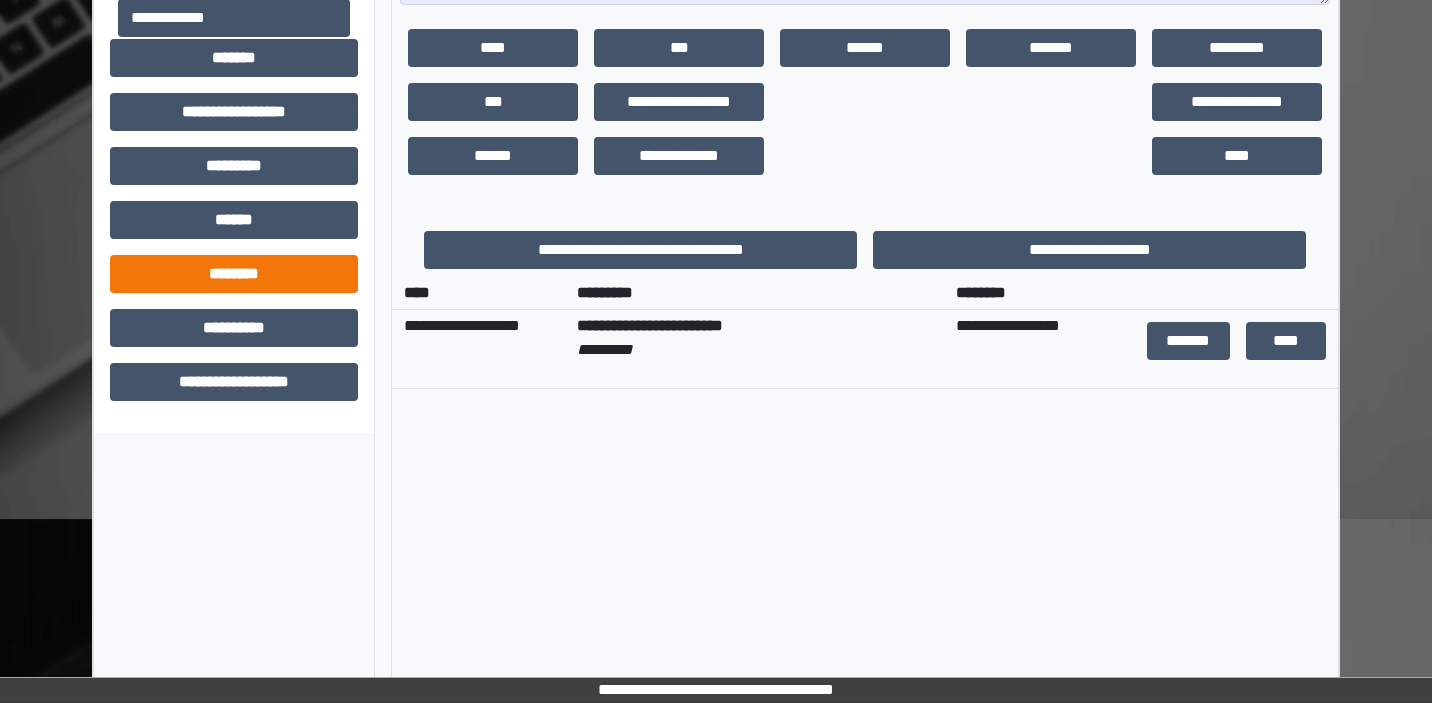 click on "********" at bounding box center (234, 274) 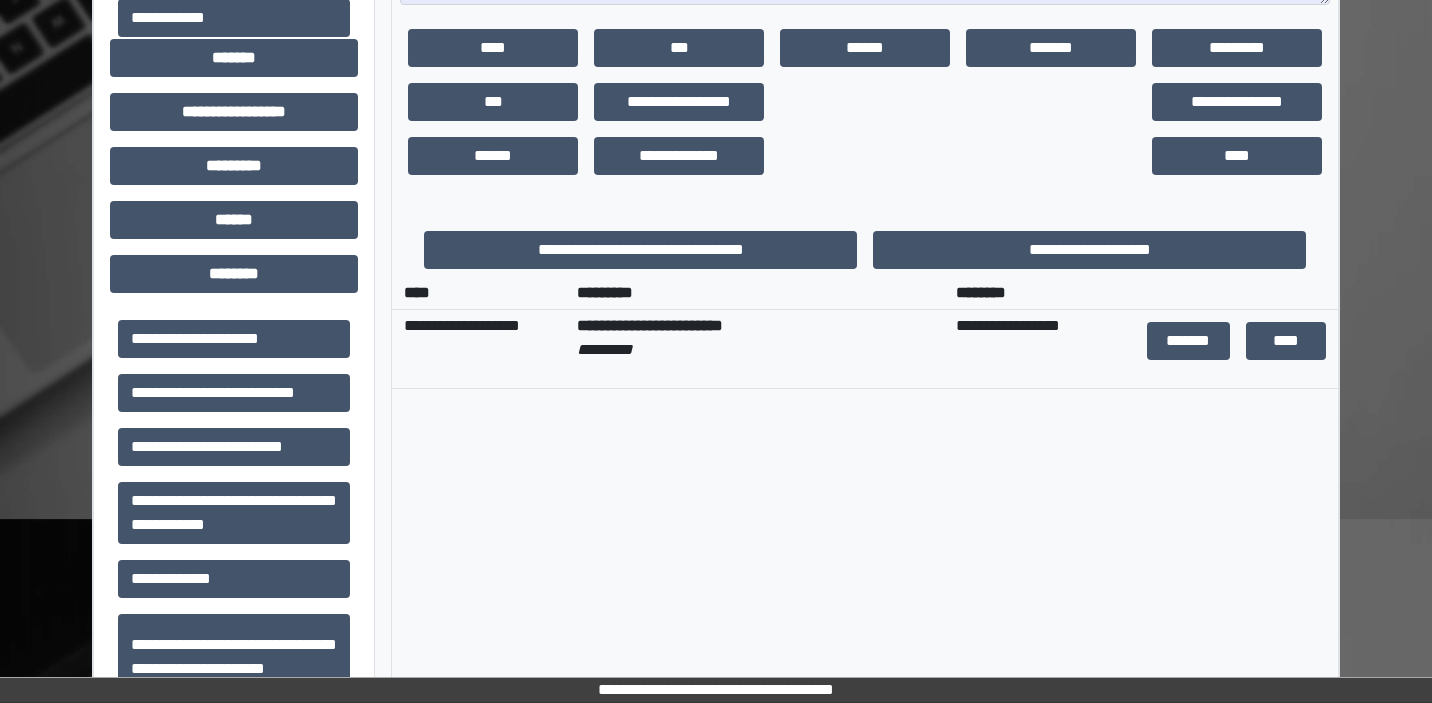 scroll, scrollTop: 372, scrollLeft: 0, axis: vertical 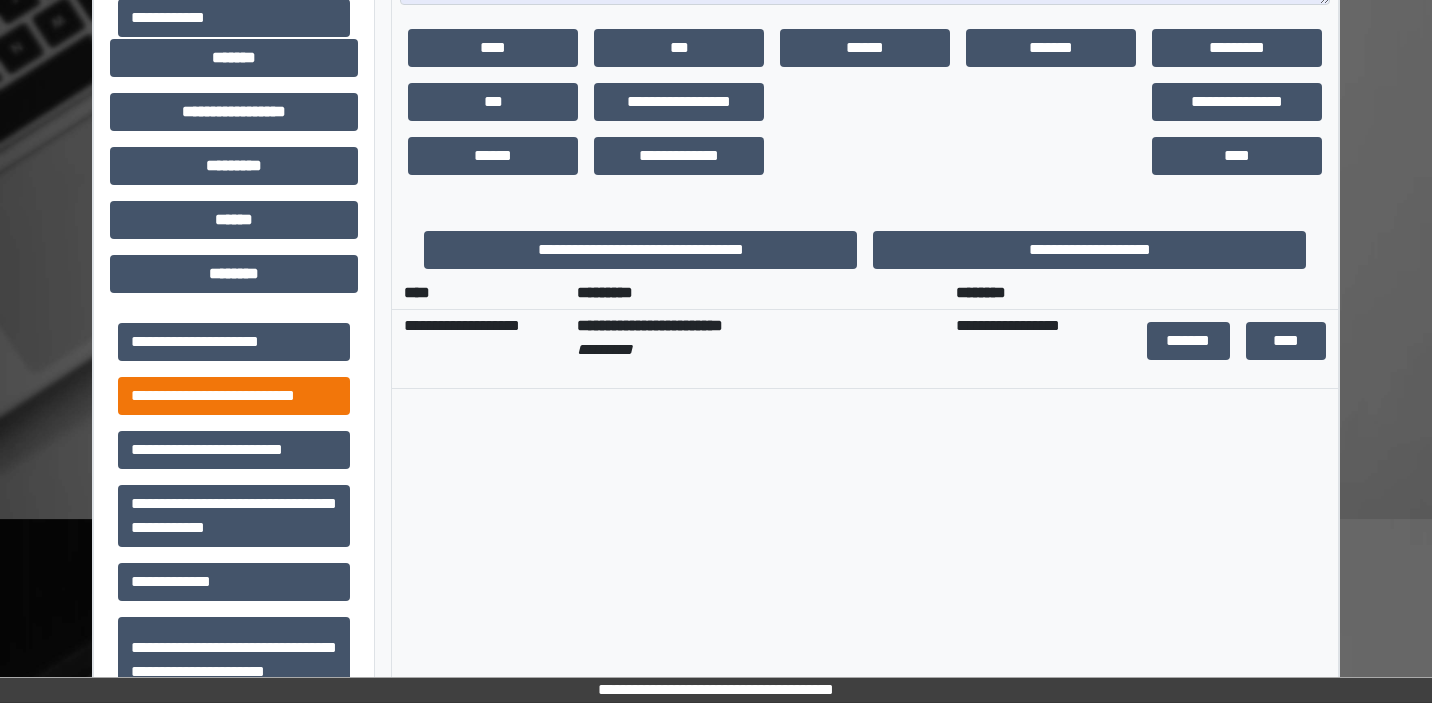 click on "**********" at bounding box center [234, 396] 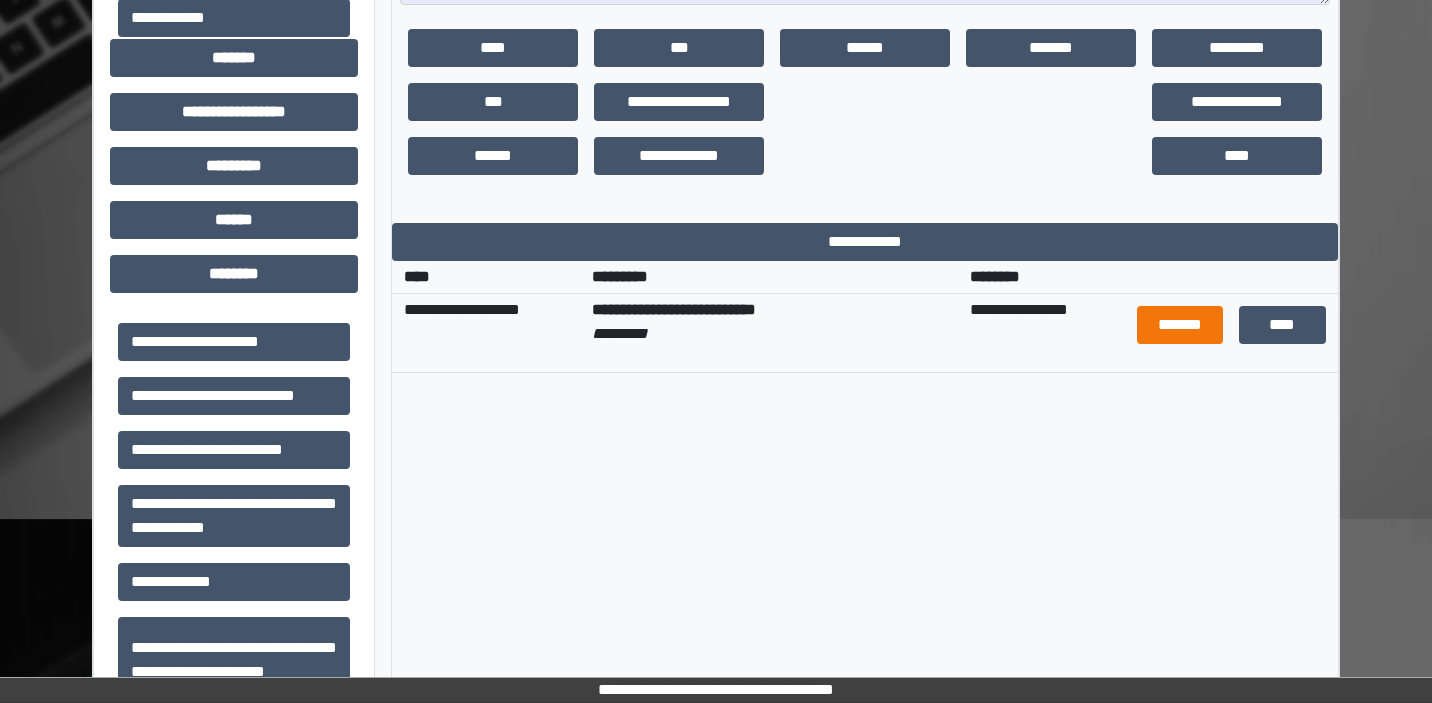 click on "*******" at bounding box center (1180, 325) 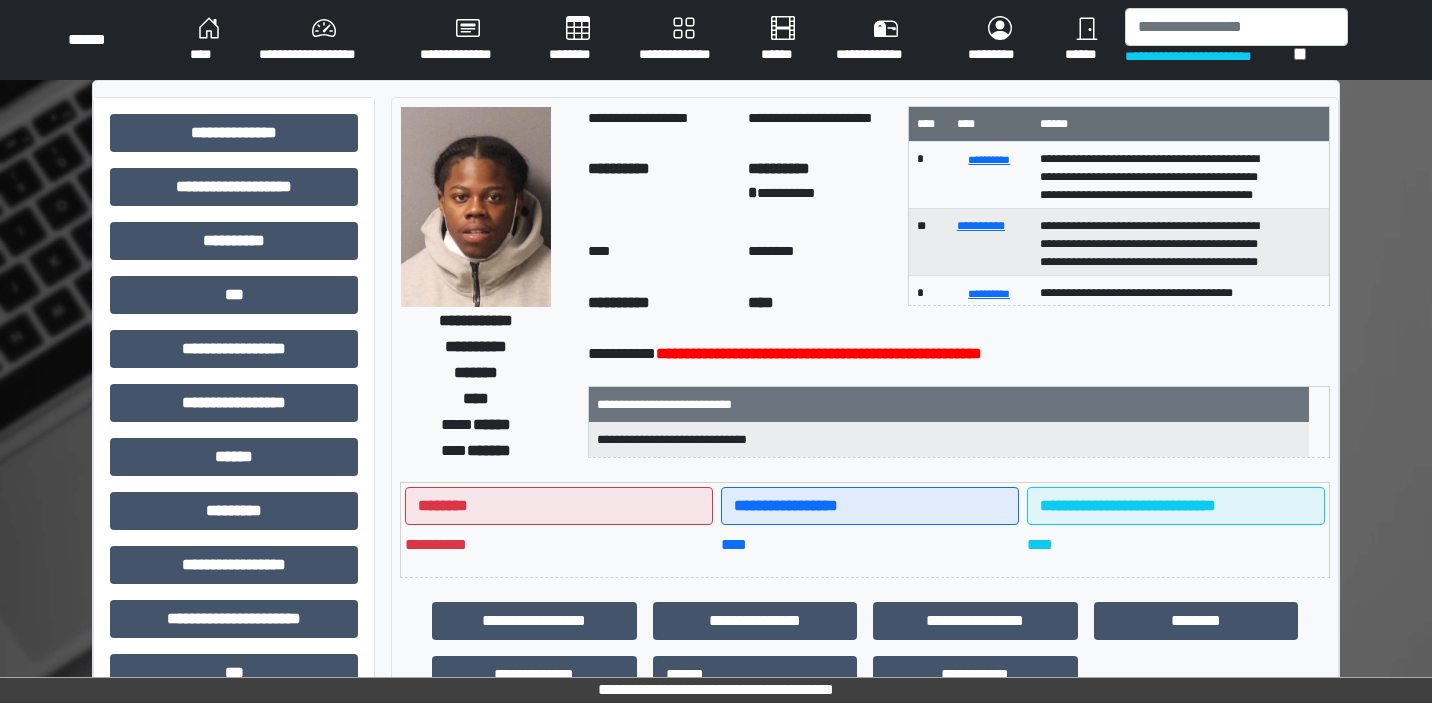 scroll, scrollTop: 0, scrollLeft: 0, axis: both 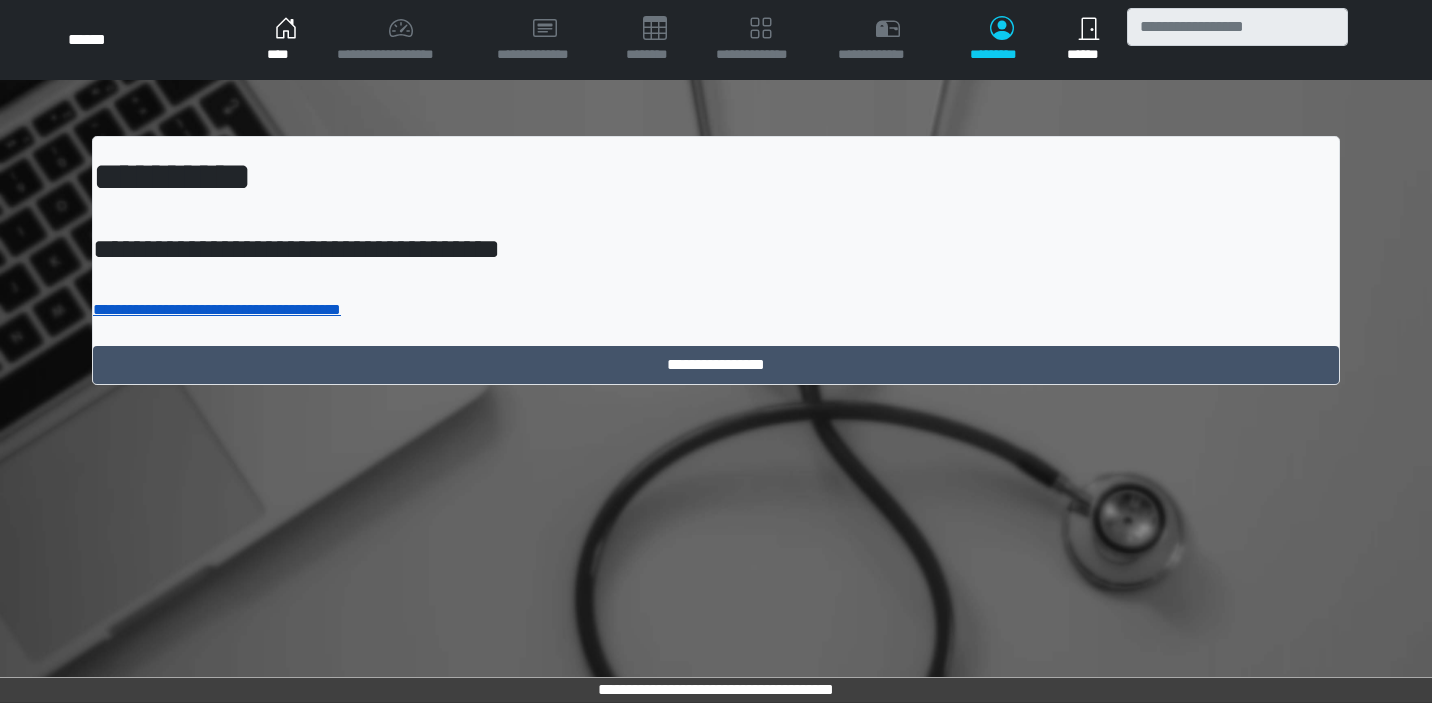 click on "**********" at bounding box center [217, 309] 